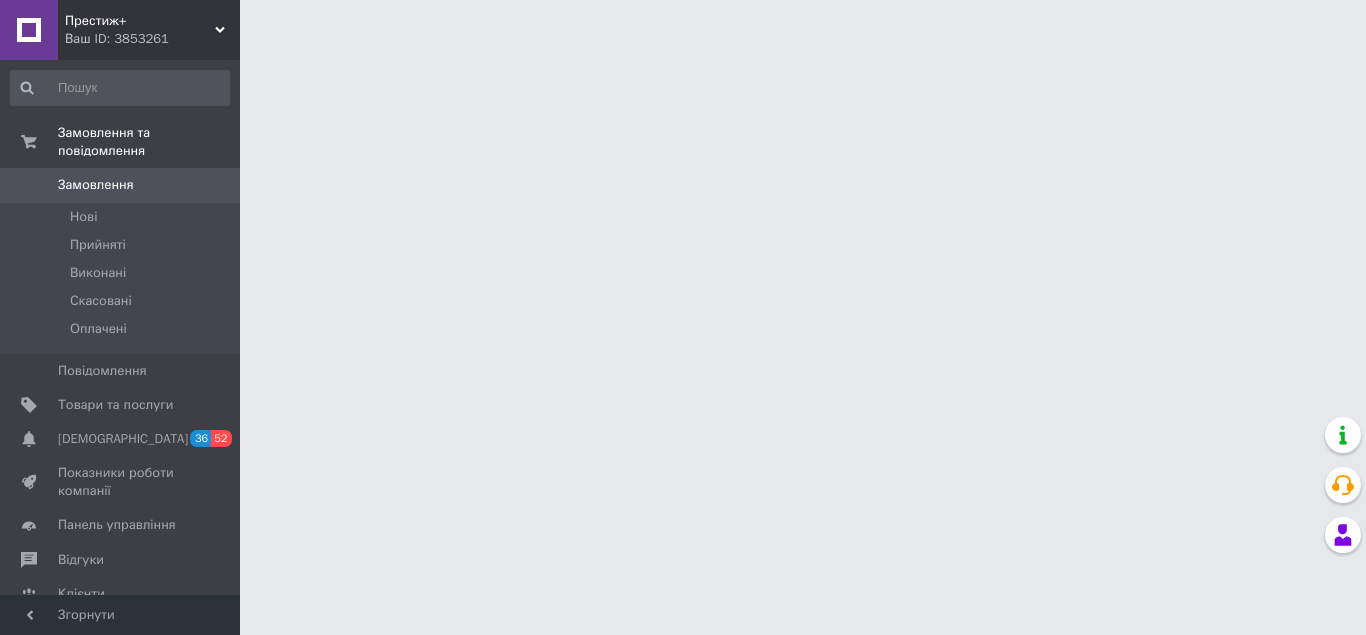 scroll, scrollTop: 0, scrollLeft: 0, axis: both 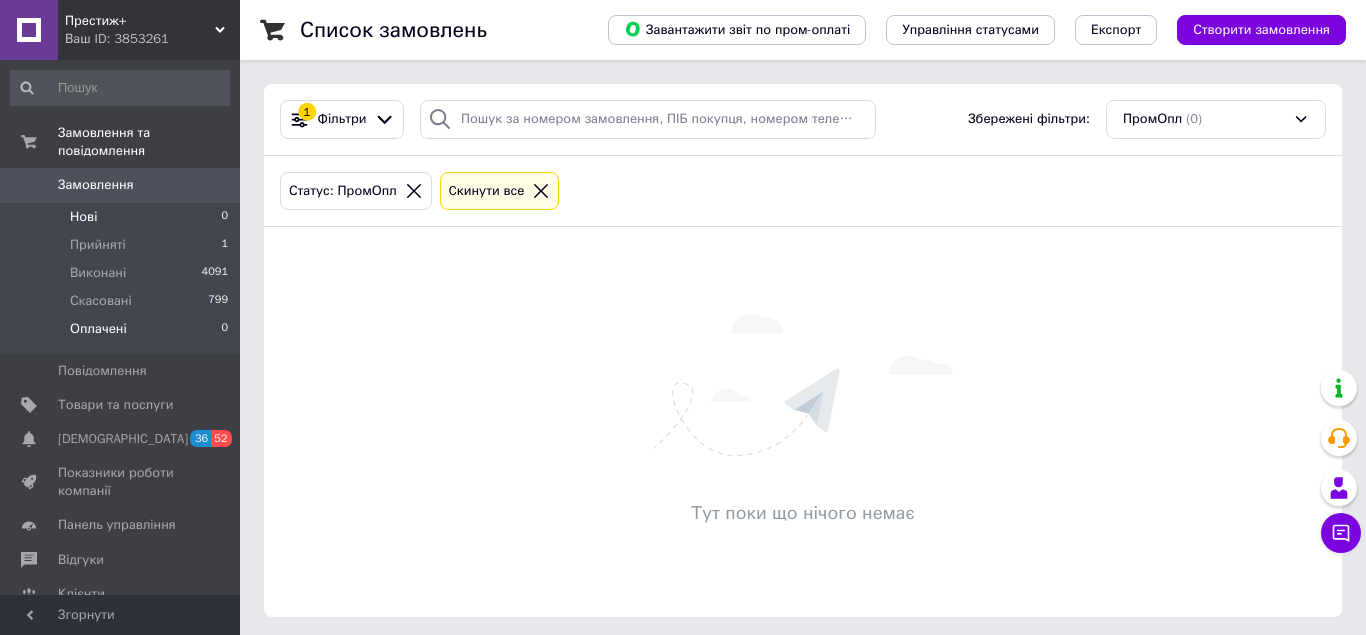 click on "Нові 0" at bounding box center [120, 217] 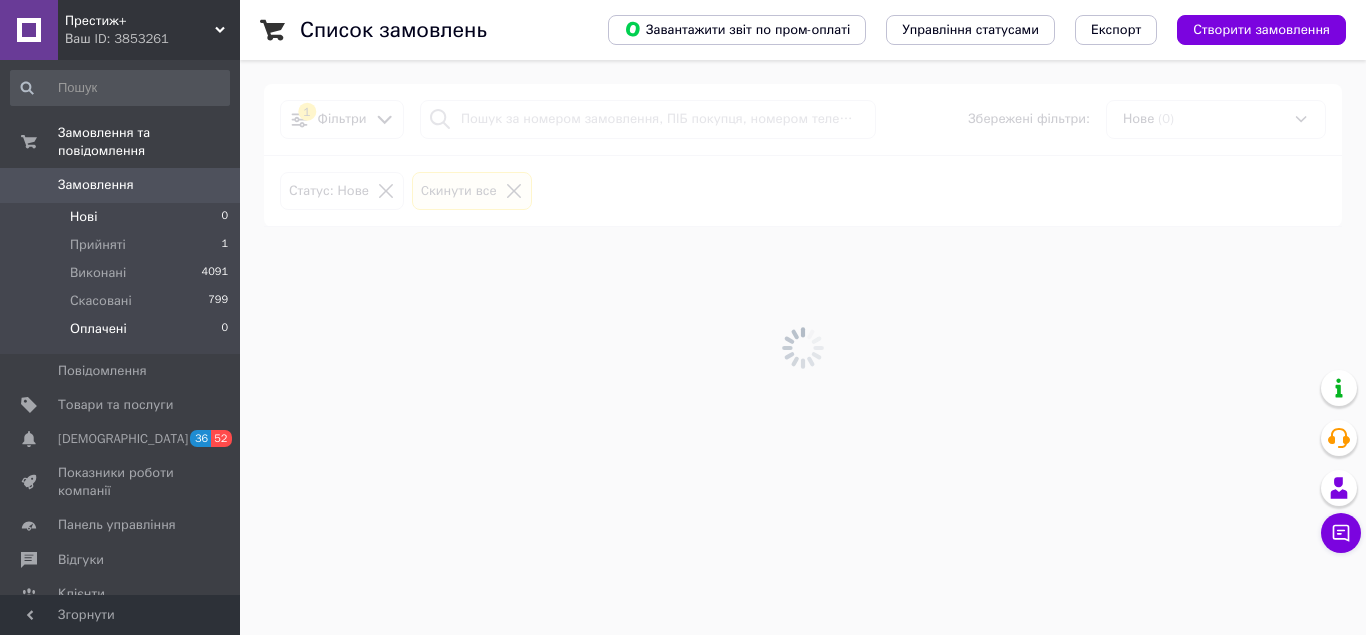click on "Оплачені 0" at bounding box center [120, 334] 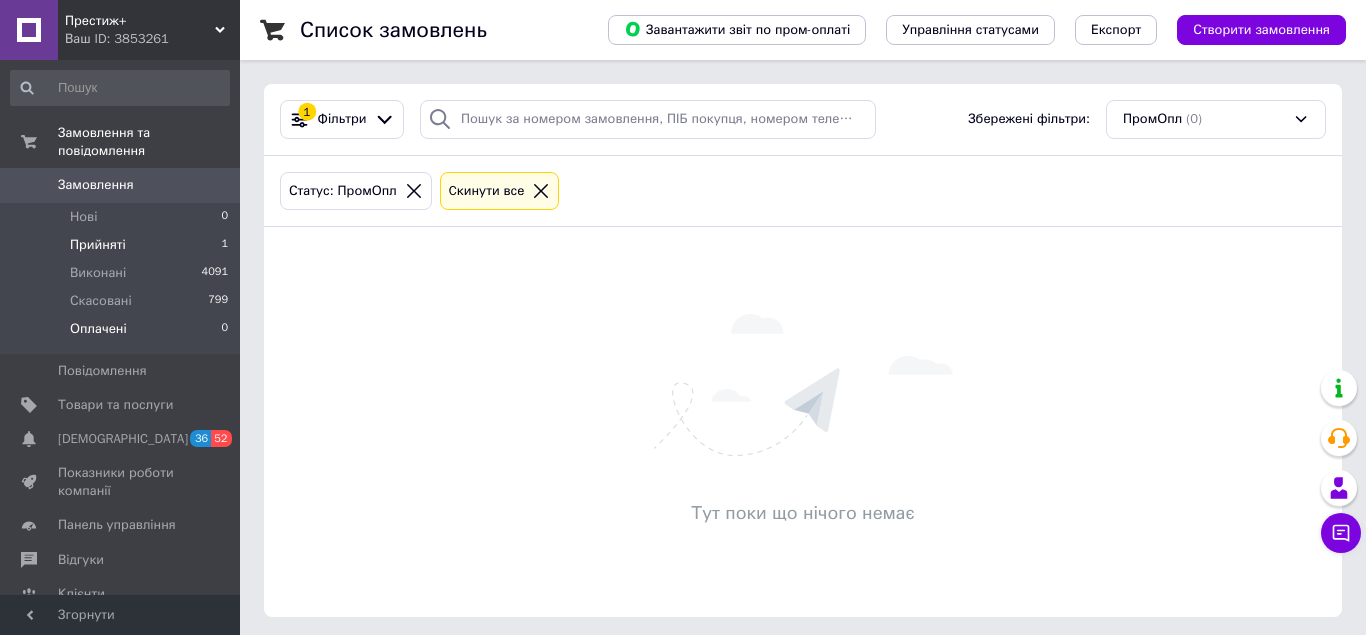 click on "Прийняті 1" at bounding box center (120, 245) 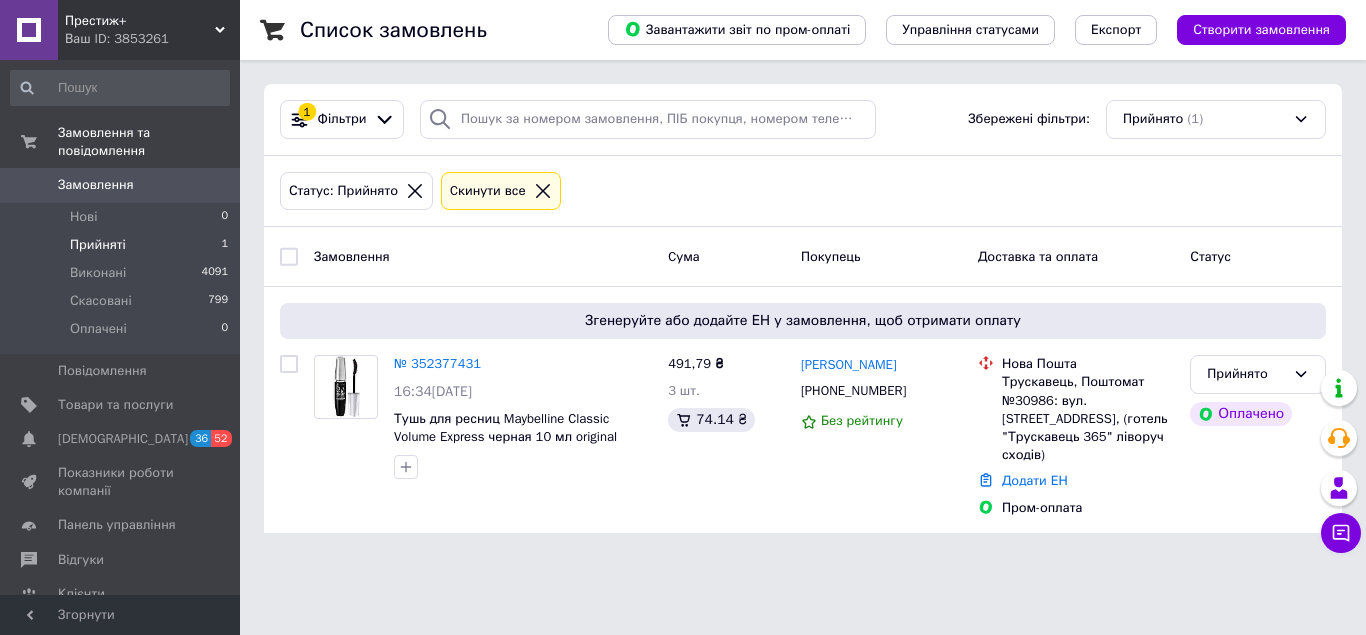 click on "Замовлення" at bounding box center (96, 185) 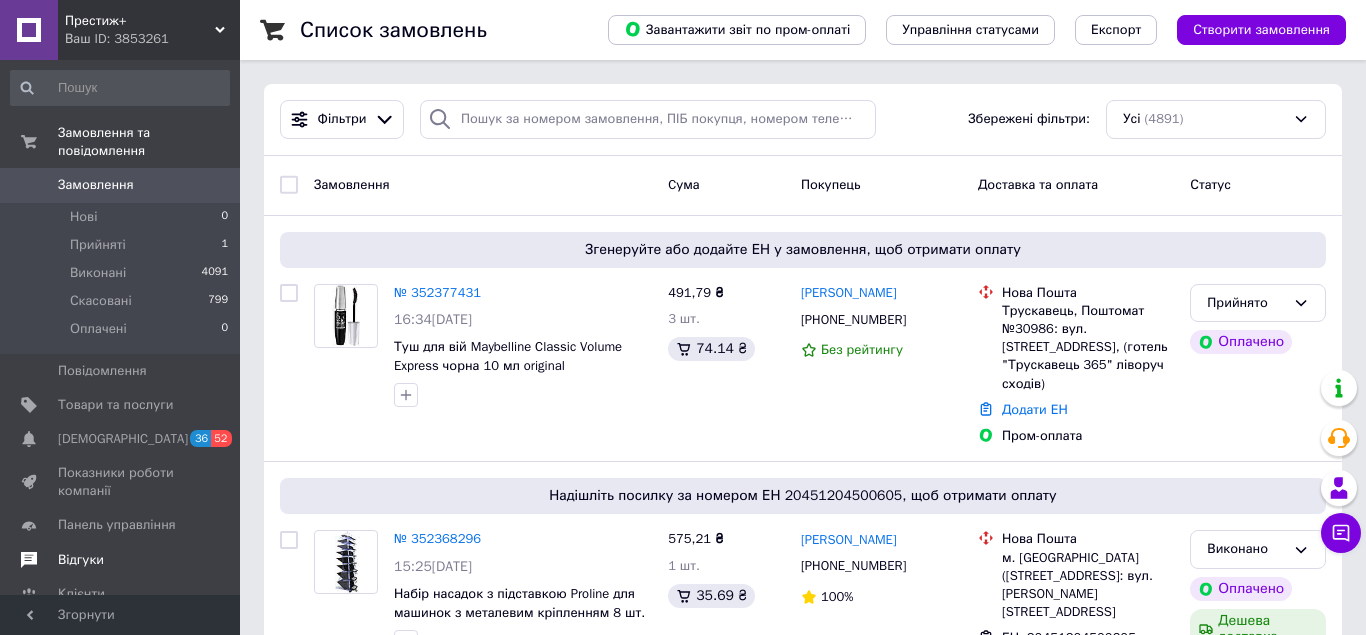 click on "Відгуки" at bounding box center (81, 560) 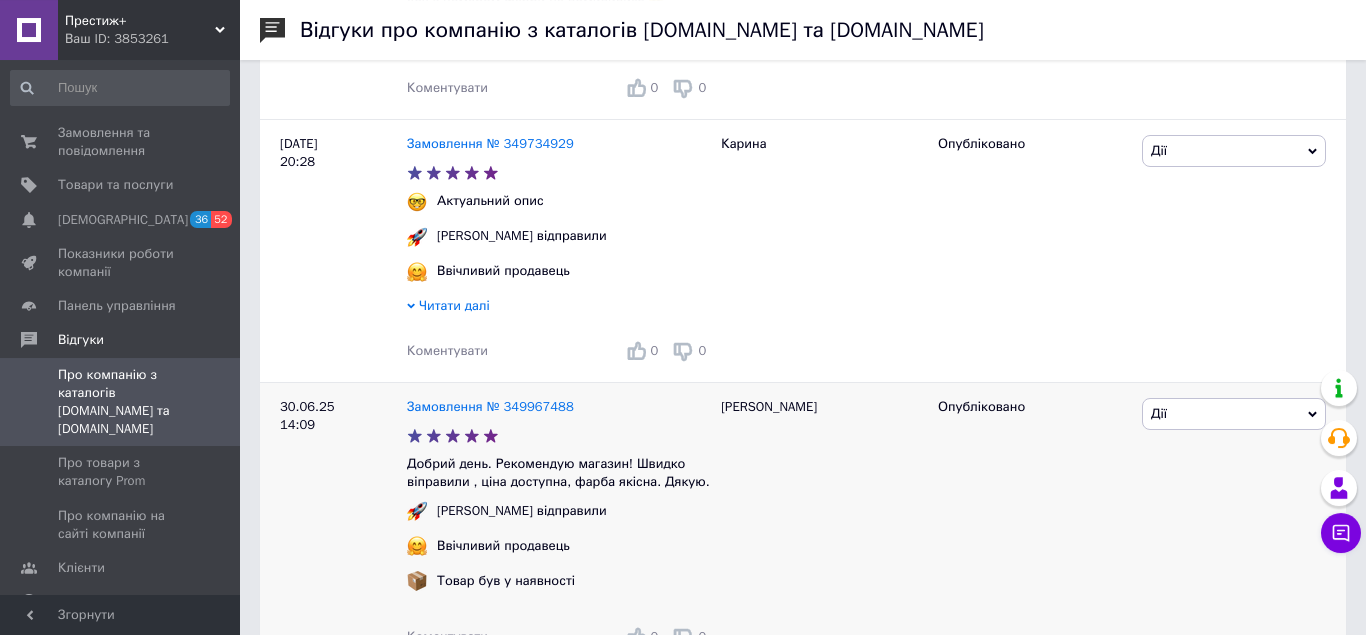 scroll, scrollTop: 2550, scrollLeft: 0, axis: vertical 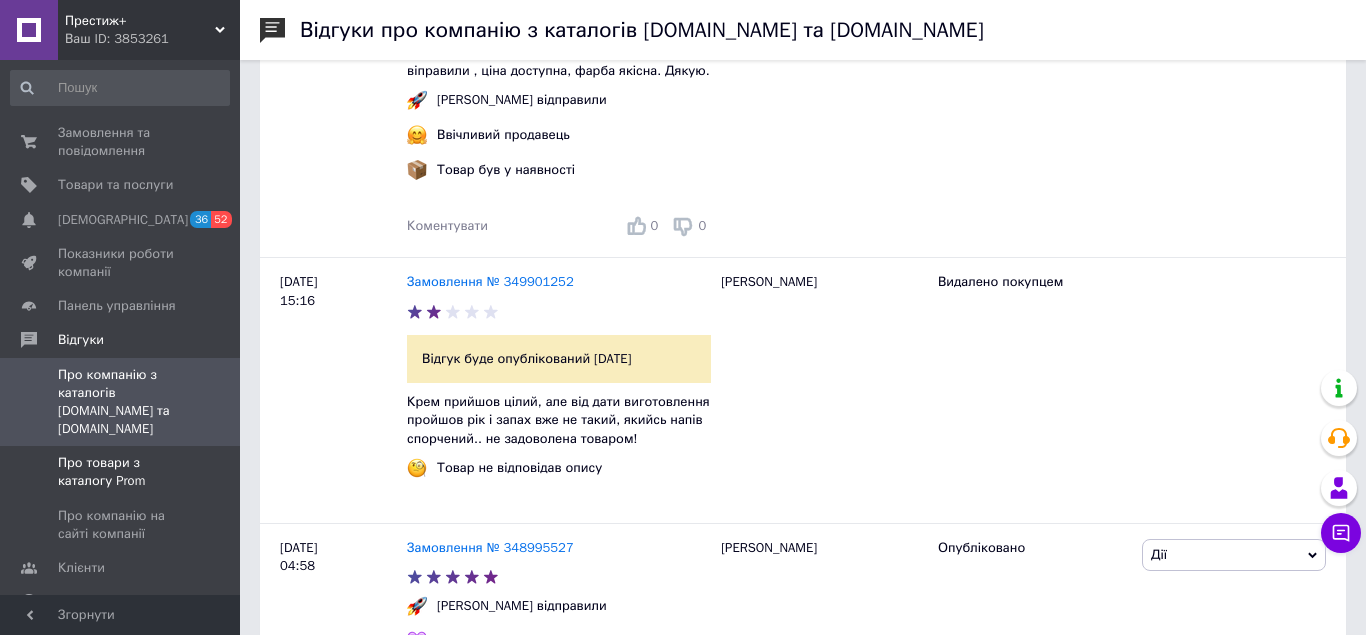 click at bounding box center (29, 472) 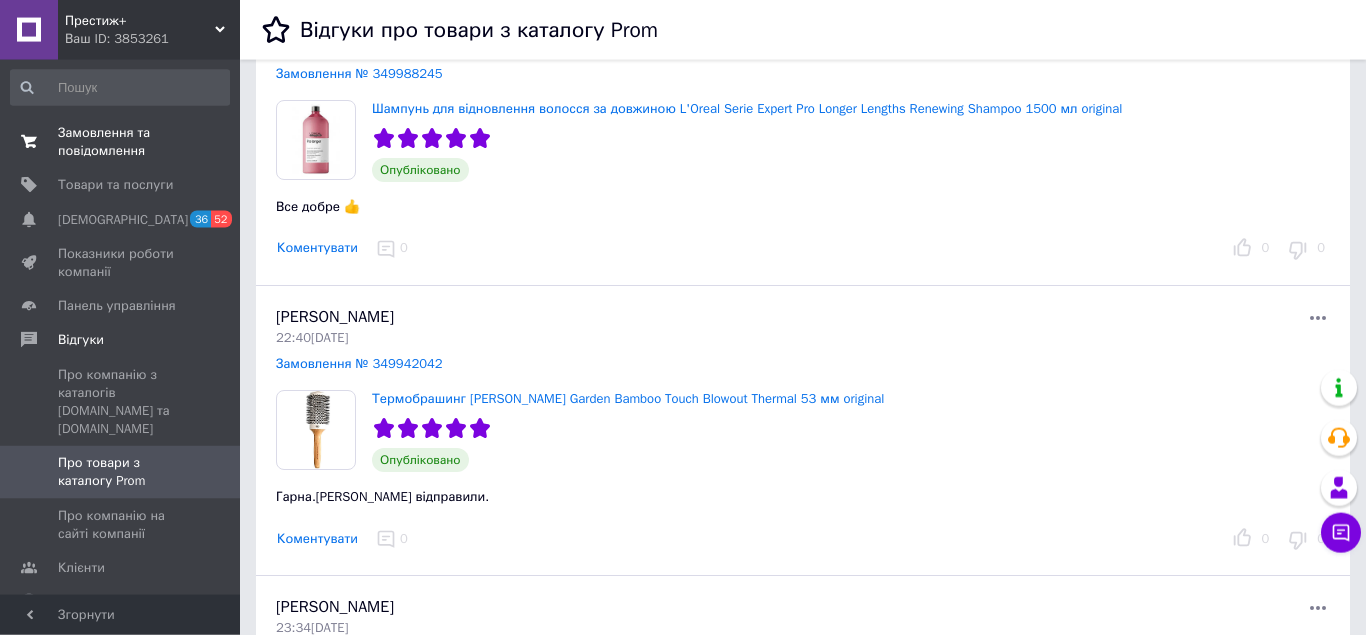 scroll, scrollTop: 2040, scrollLeft: 0, axis: vertical 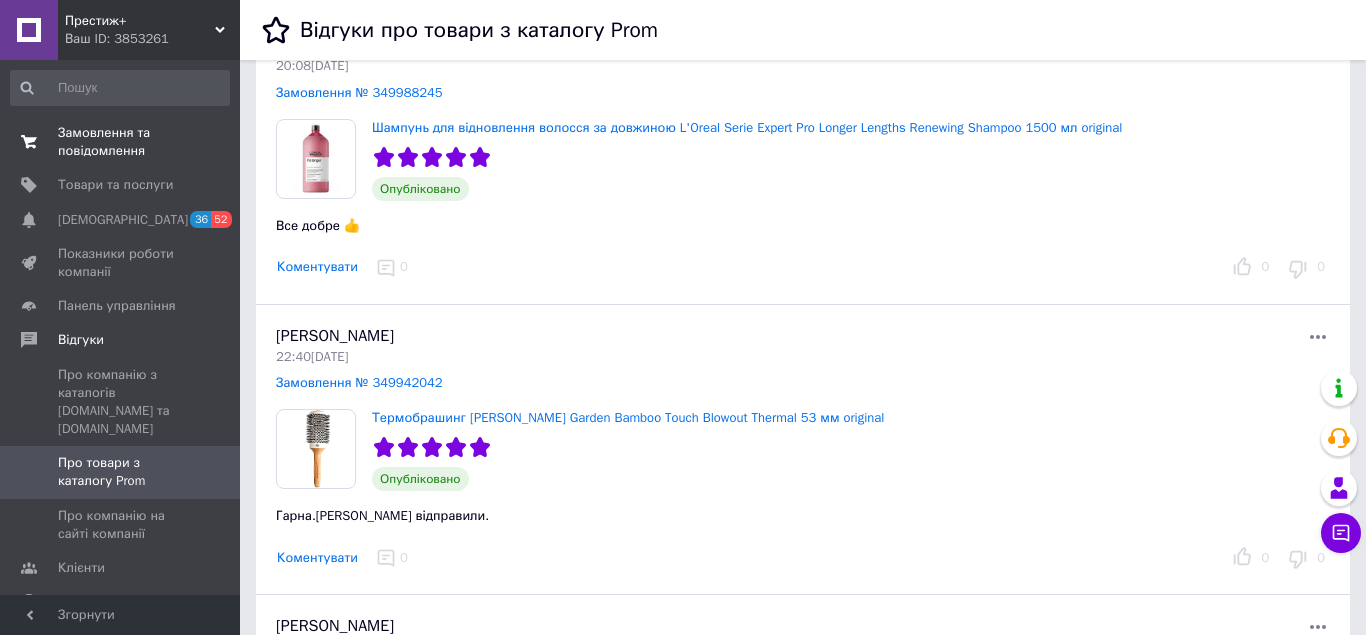 click on "Замовлення та повідомлення" at bounding box center [121, 142] 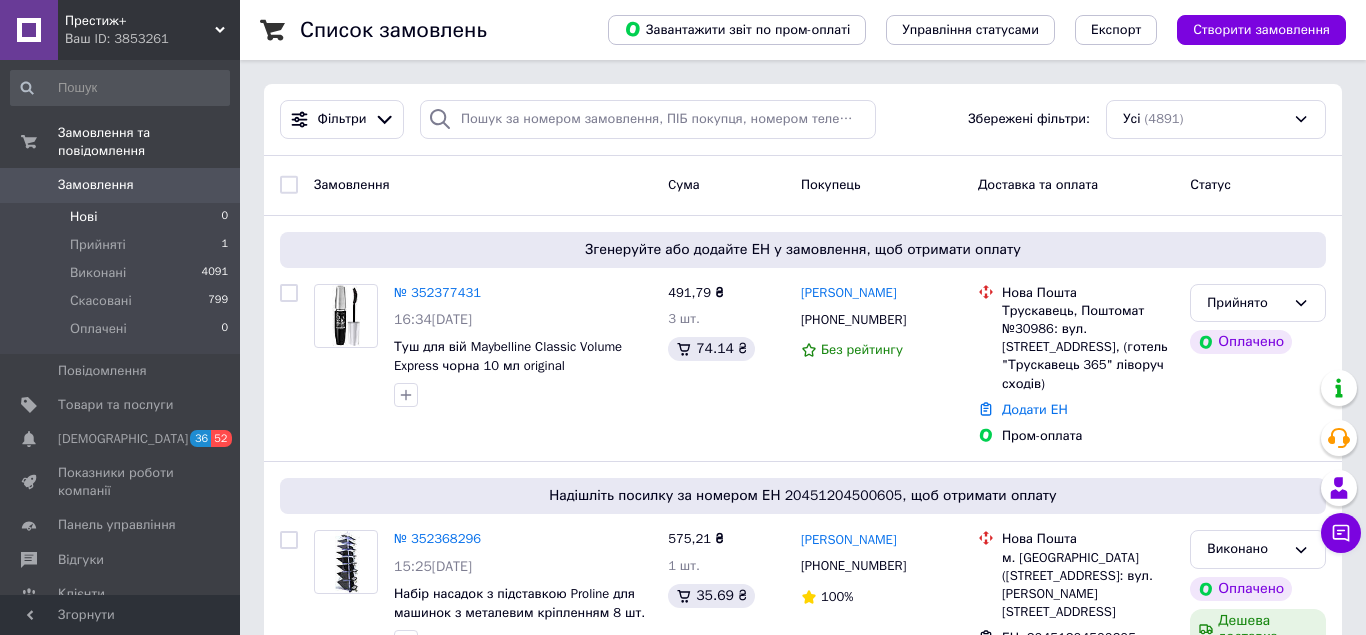 click on "Нові 0" at bounding box center (120, 217) 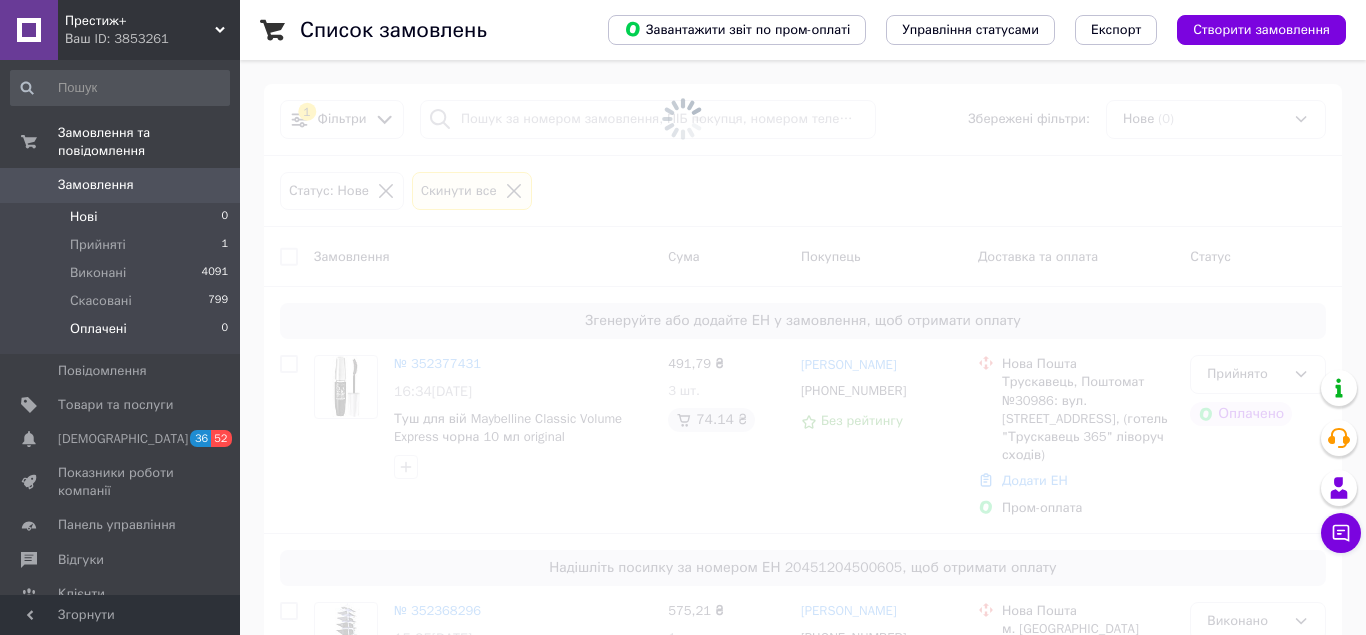 click on "Оплачені" at bounding box center [98, 329] 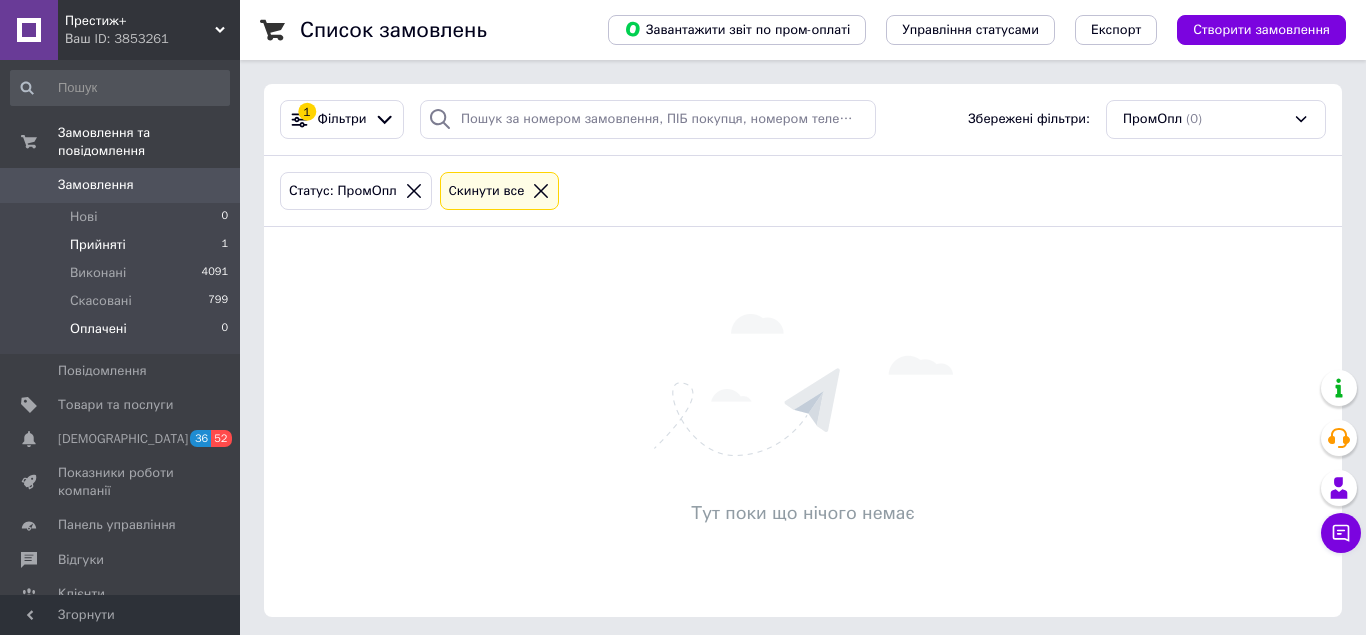 click on "Прийняті 1" at bounding box center [120, 245] 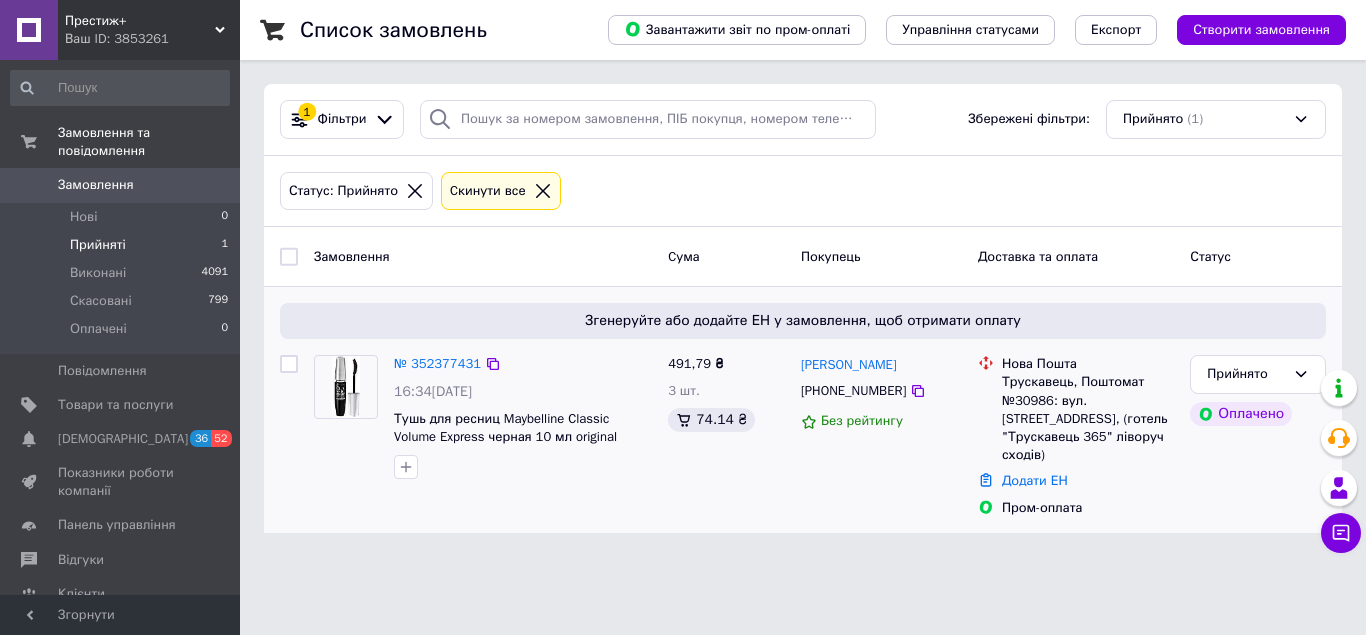click on "[PHONE_NUMBER]" at bounding box center (853, 391) 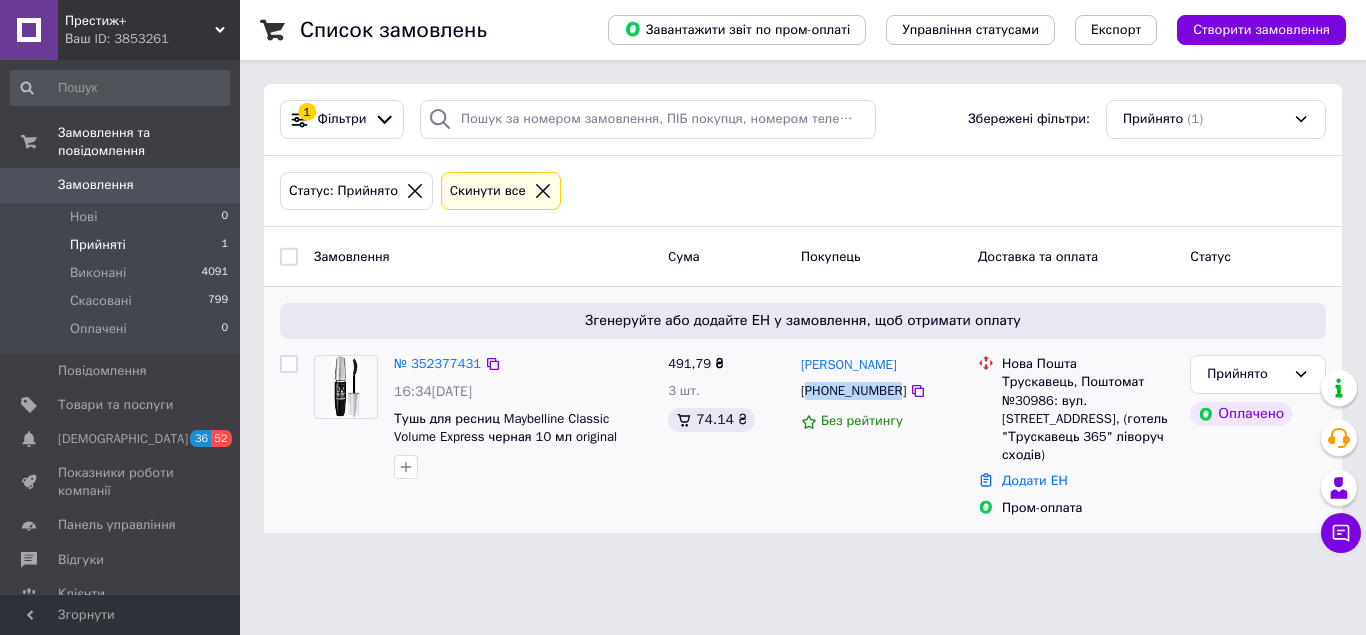 click on "[PHONE_NUMBER]" at bounding box center [853, 391] 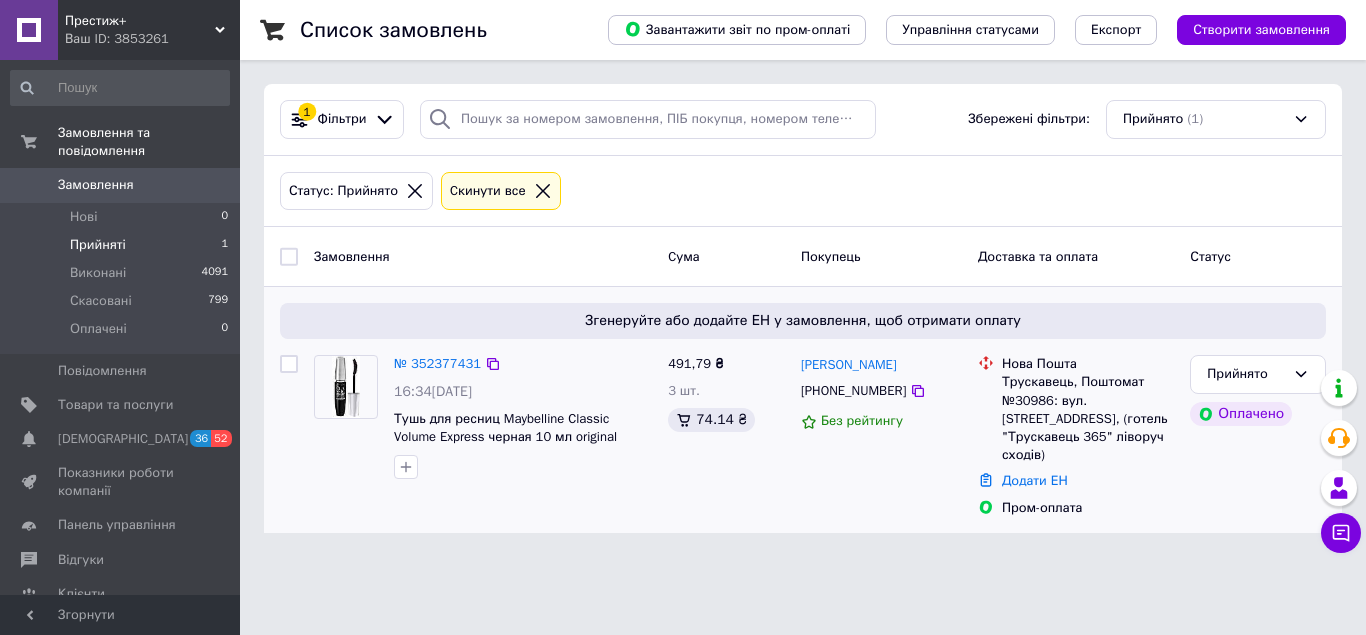 click on "[PHONE_NUMBER]" at bounding box center (853, 391) 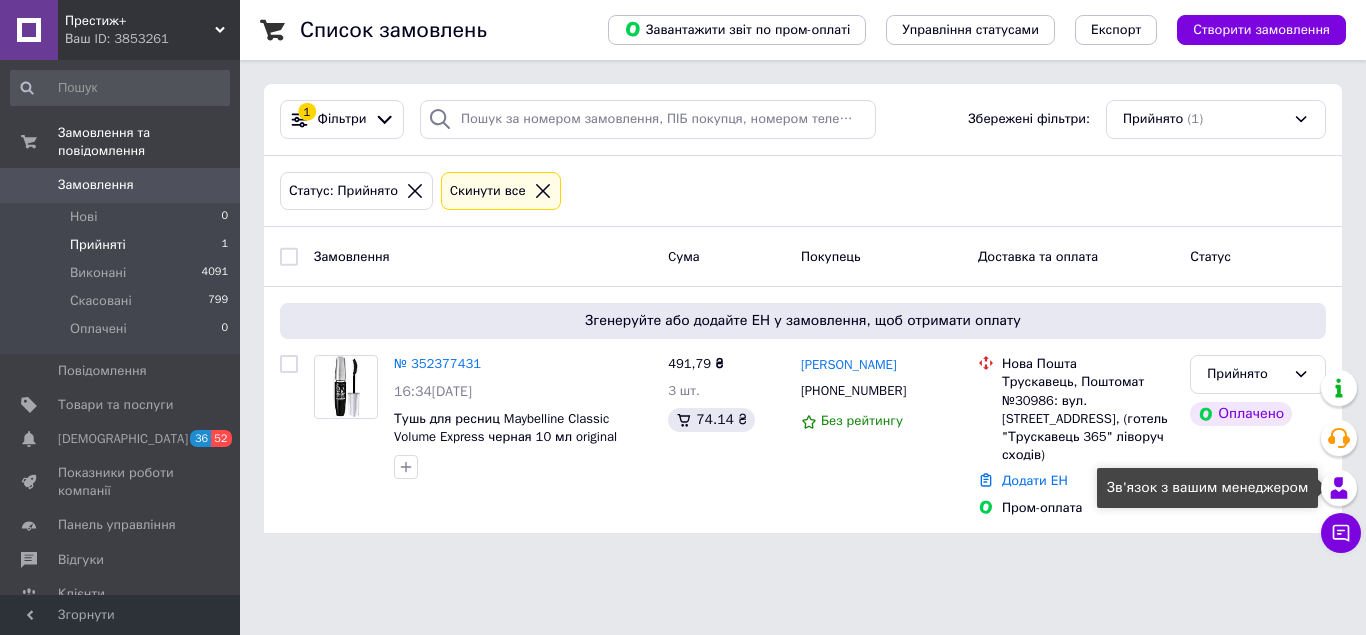 click 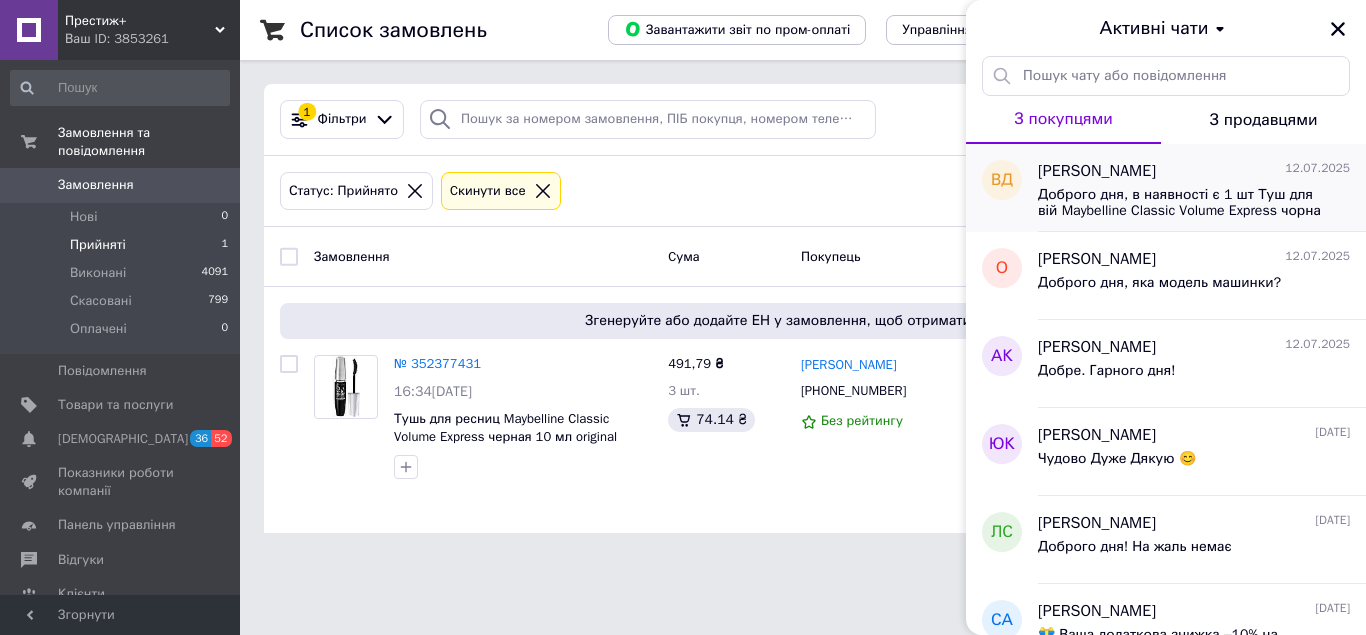 click on "Доброго дня, в наявності є 1 шт Туш для вій Maybelline Classic Volume Express чорна 10 мл original
Підібрати вам схожу?" at bounding box center (1180, 203) 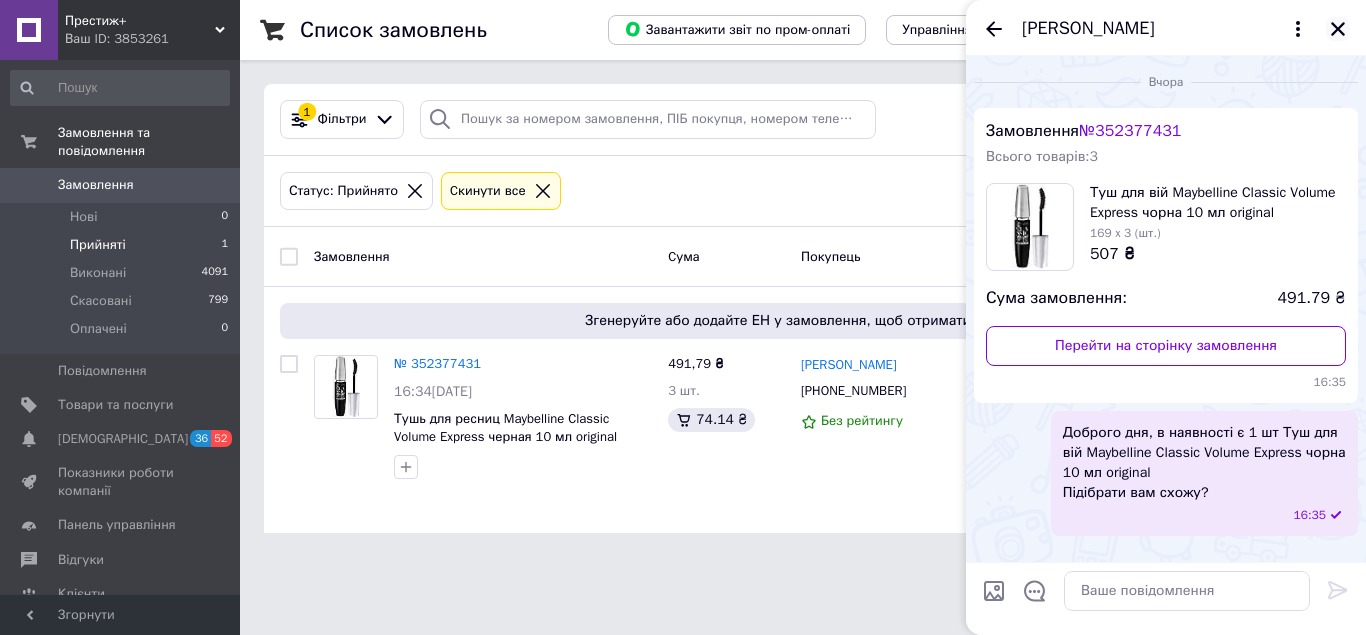 click 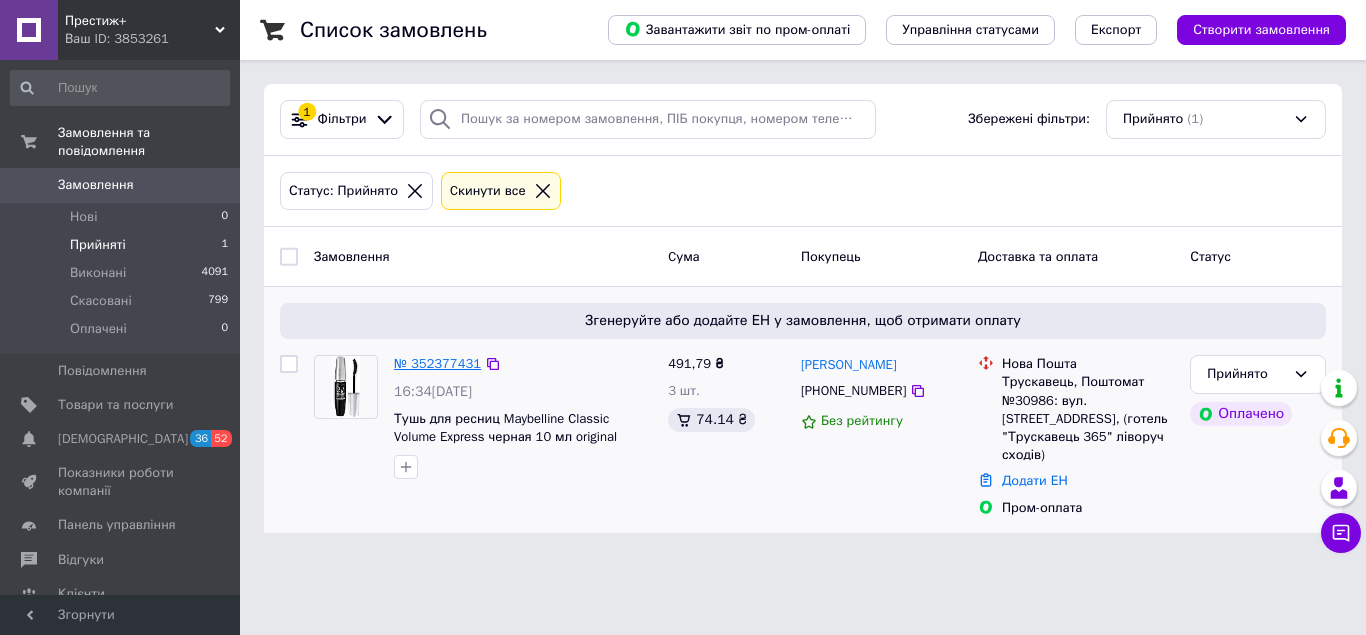 click on "№ 352377431" at bounding box center (437, 363) 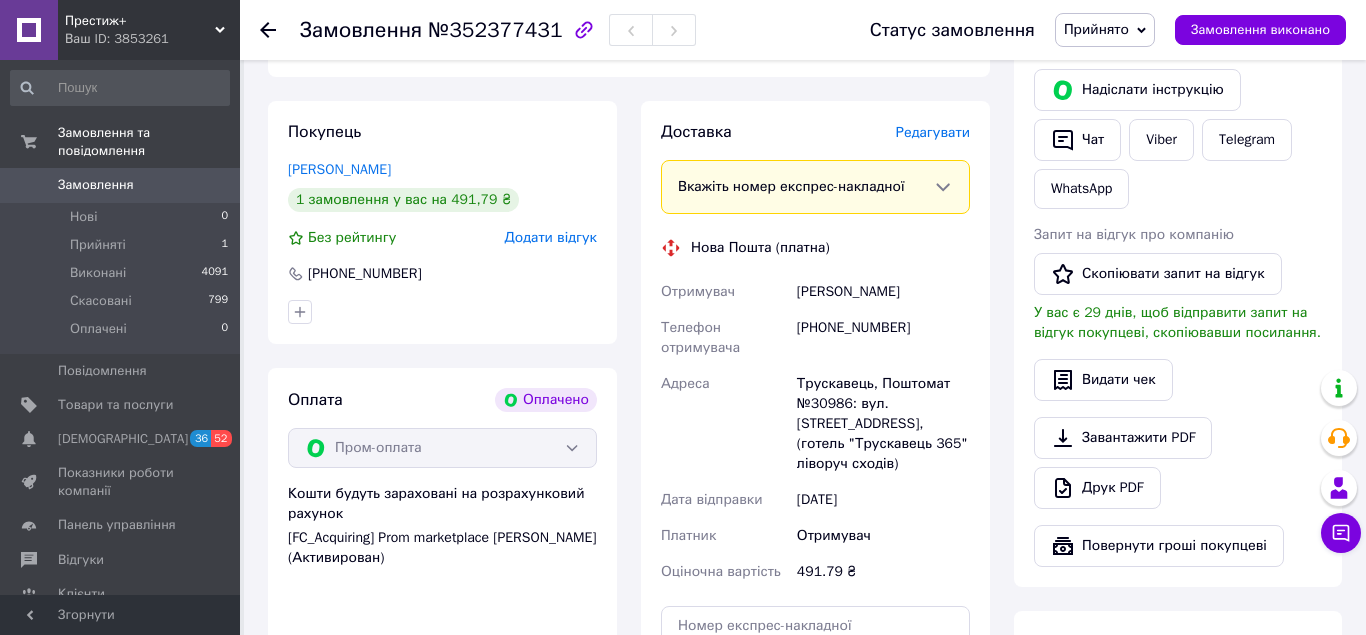 scroll, scrollTop: 0, scrollLeft: 0, axis: both 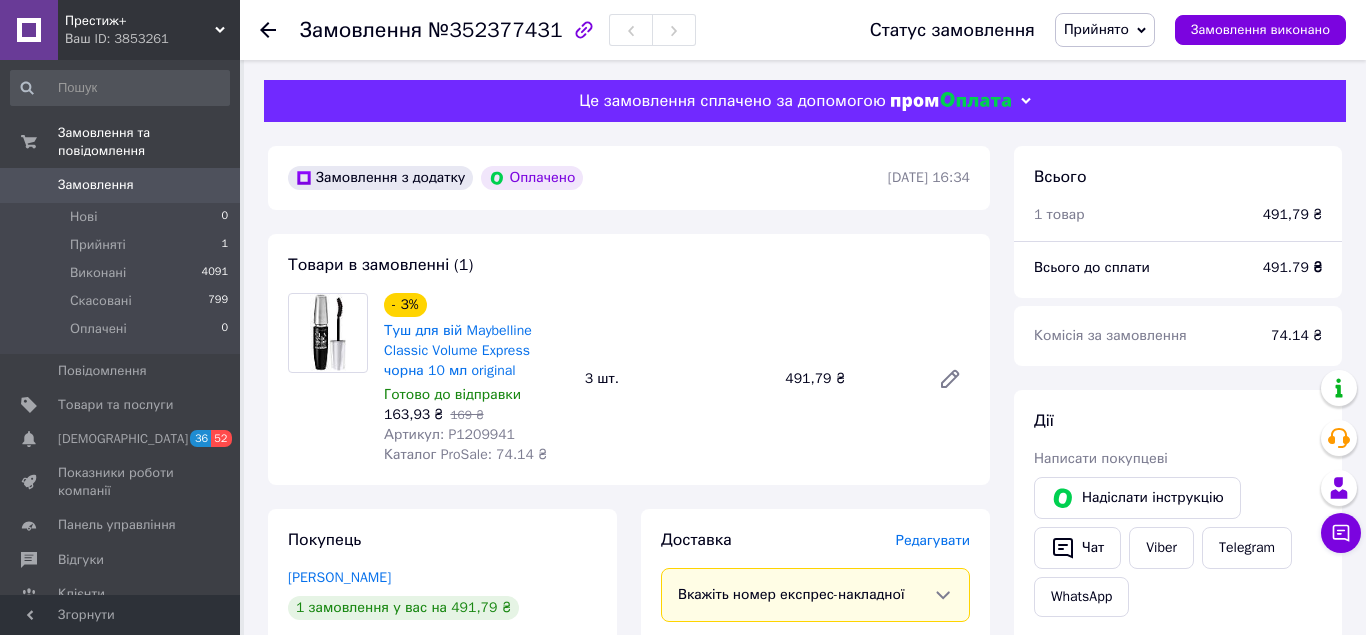 click at bounding box center (29, 185) 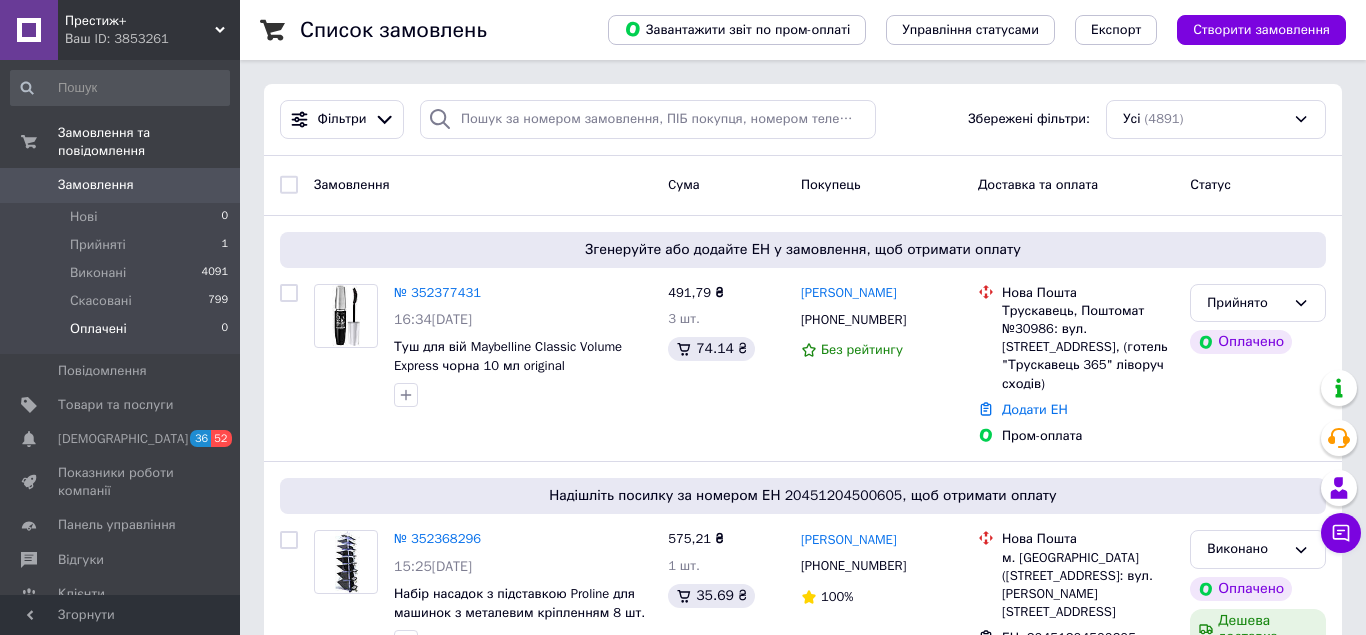 click on "Нові 0" at bounding box center (120, 217) 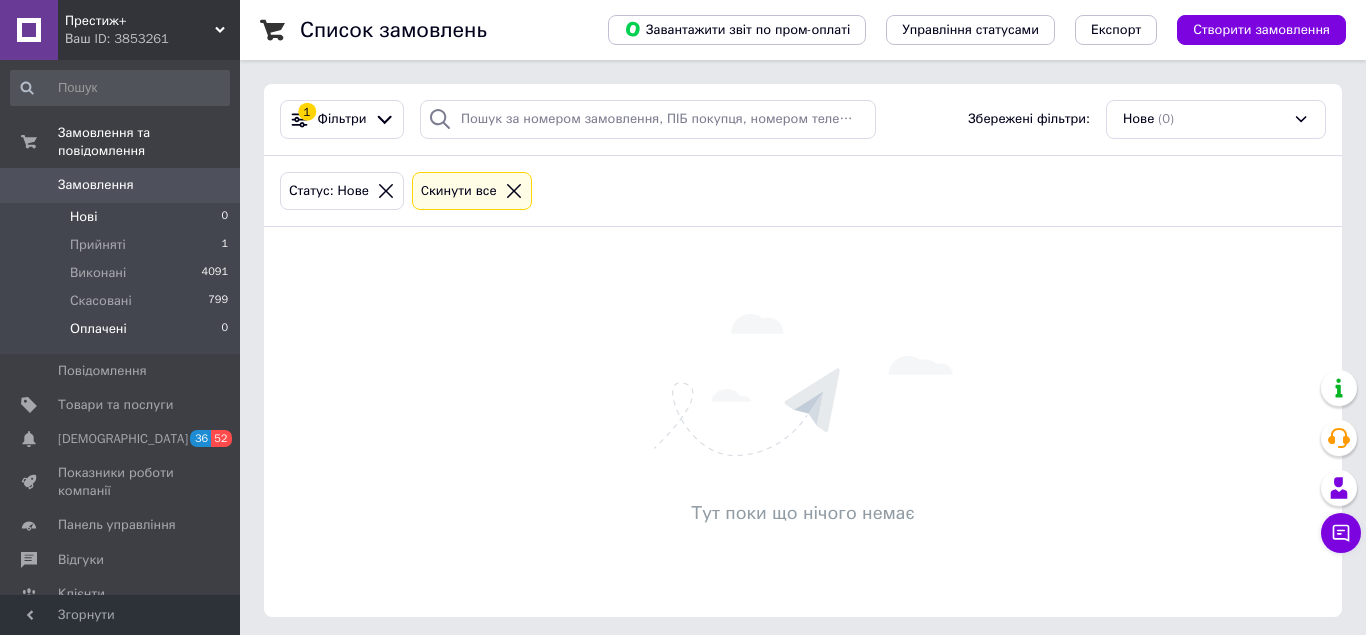 click on "Оплачені 0" at bounding box center [120, 334] 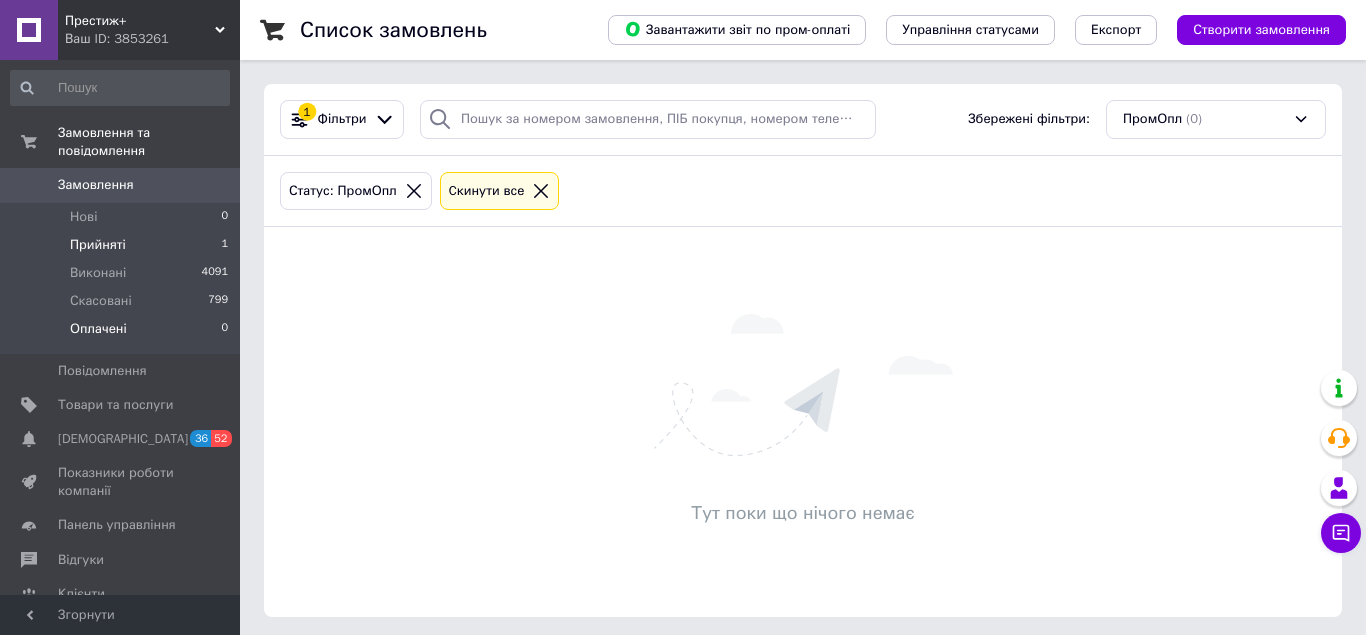click on "Прийняті" at bounding box center (98, 245) 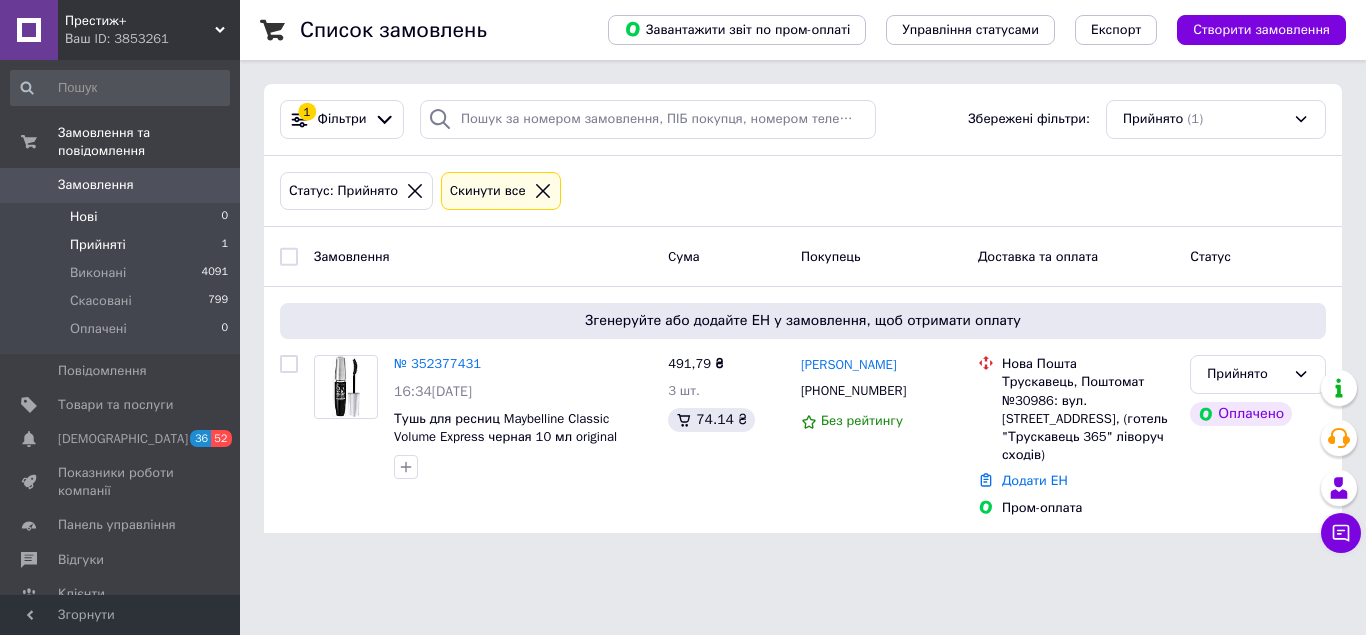 click on "Нові" at bounding box center [83, 217] 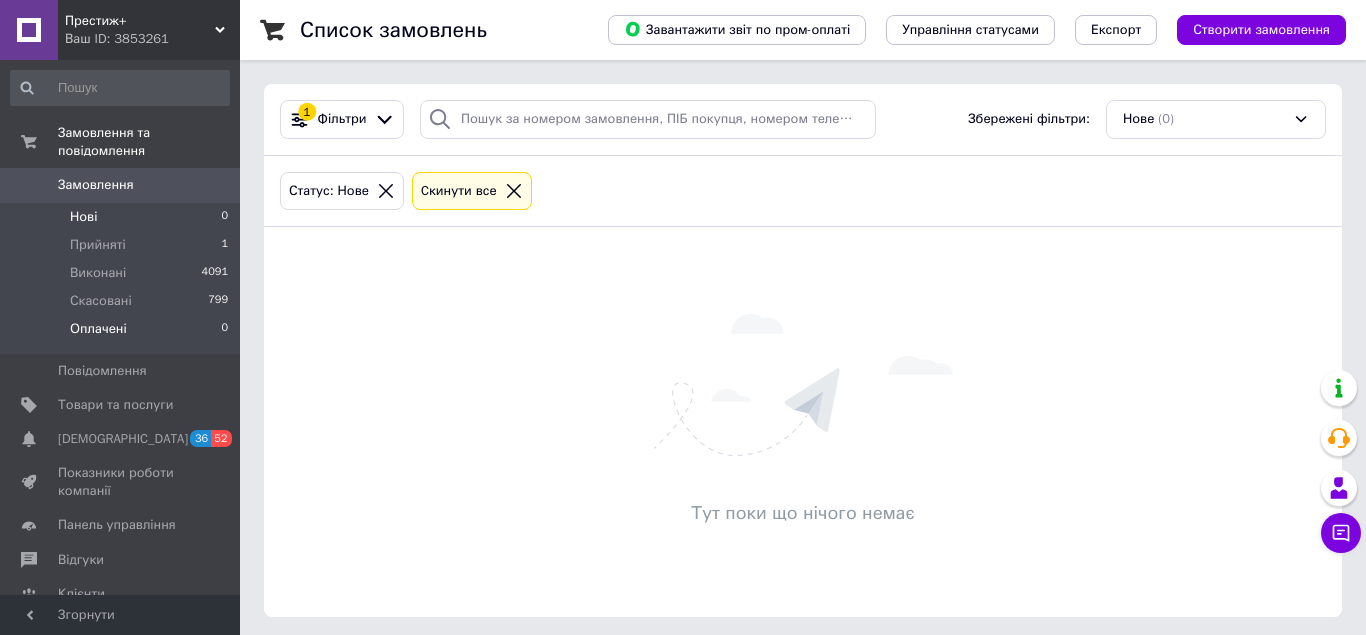 click on "Оплачені 0" at bounding box center (120, 334) 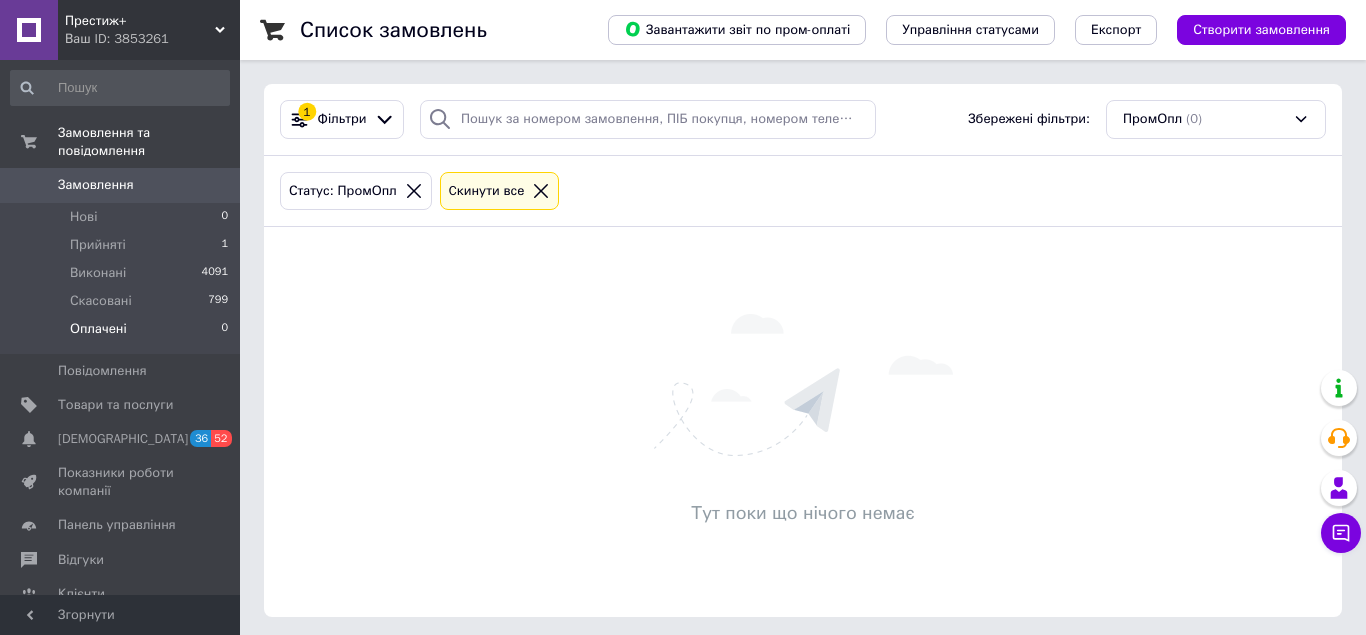 click on "Замовлення" at bounding box center (96, 185) 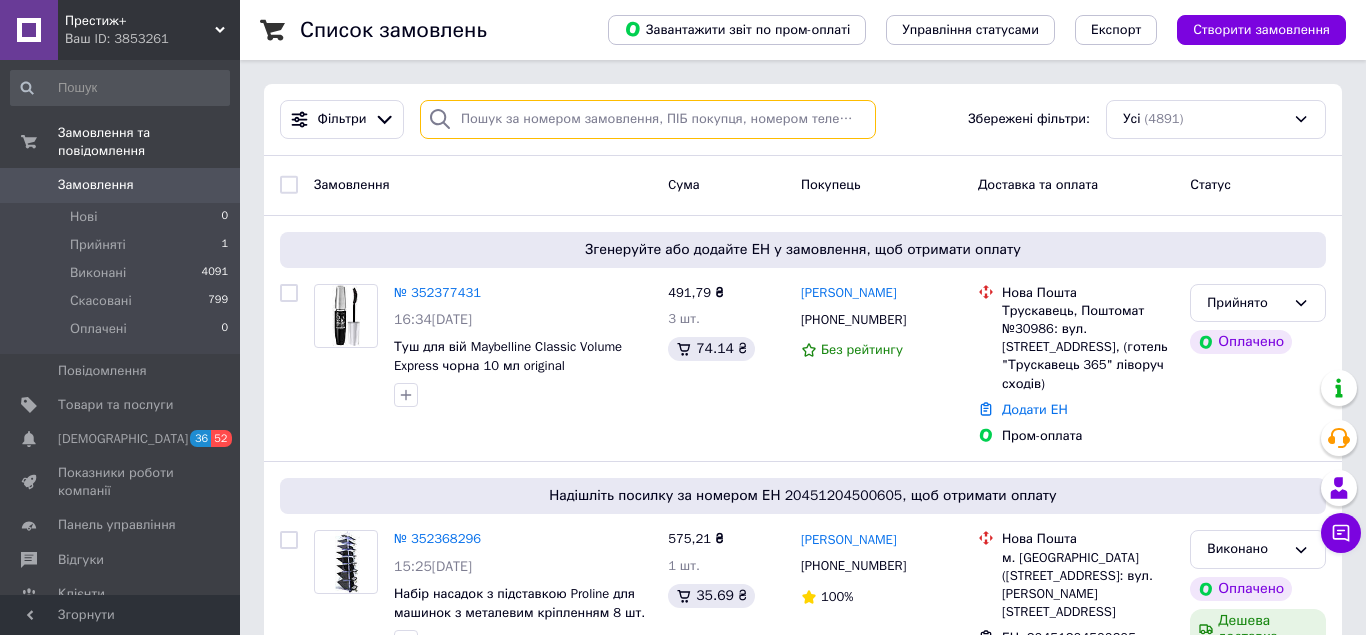 click at bounding box center [648, 119] 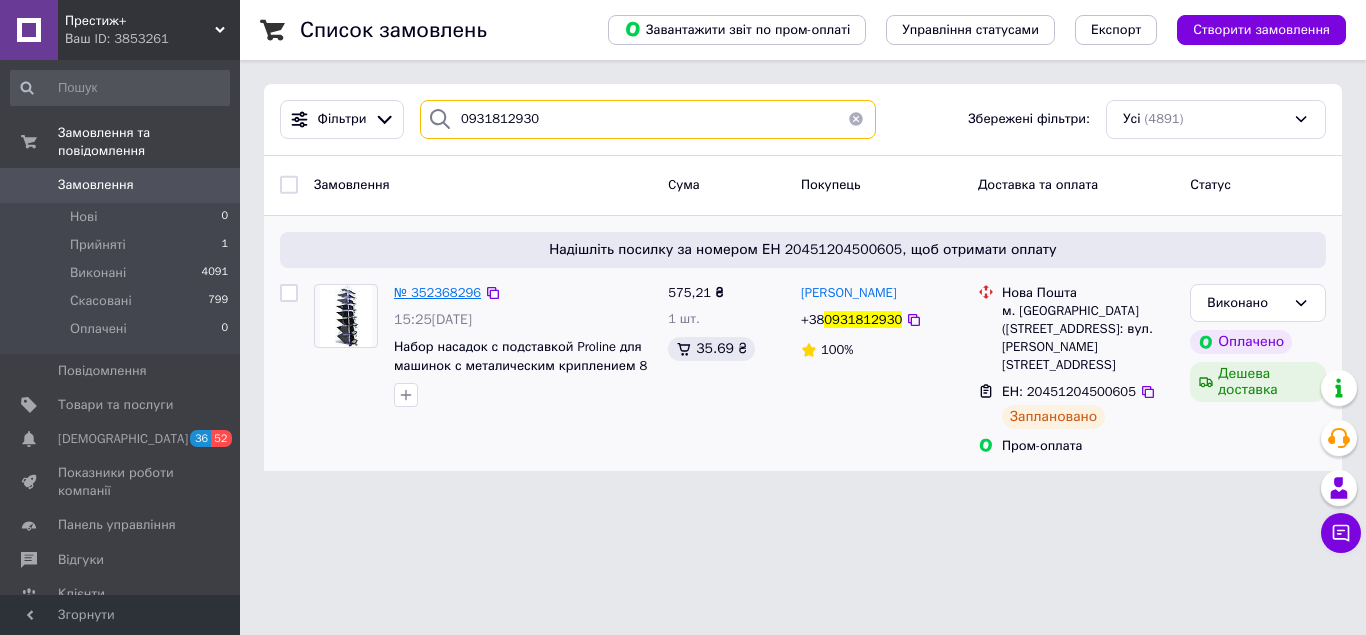 type on "0931812930" 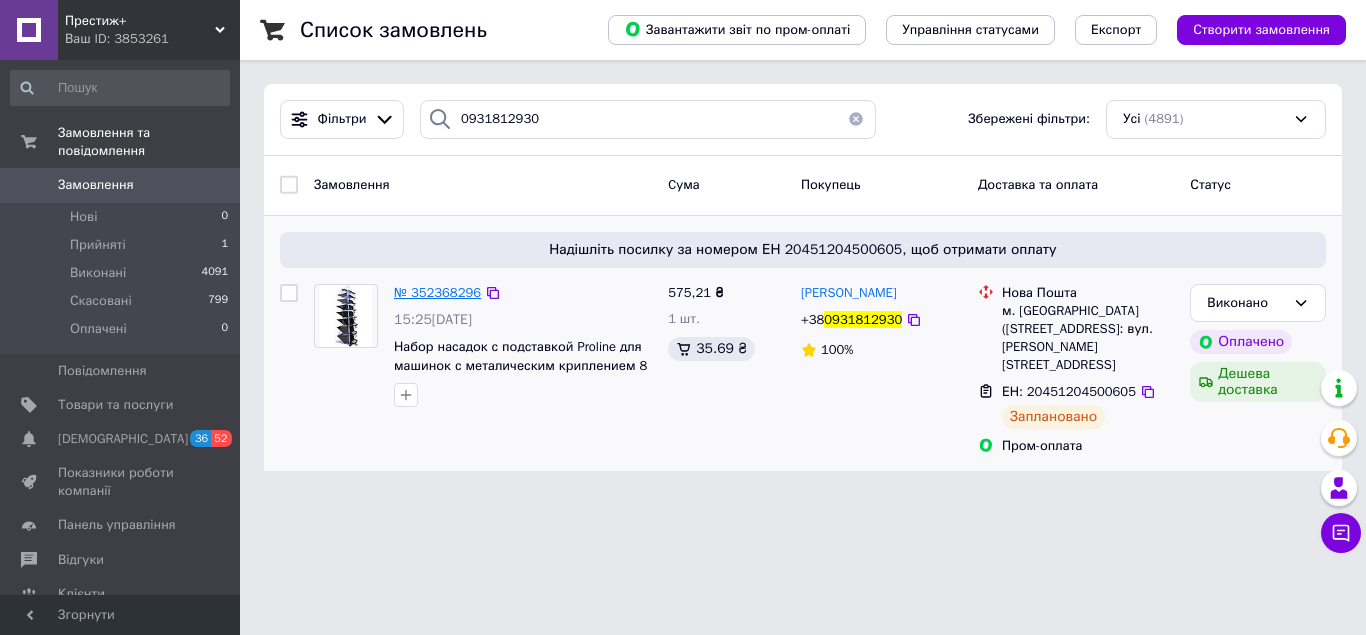 click on "№ 352368296" at bounding box center [437, 292] 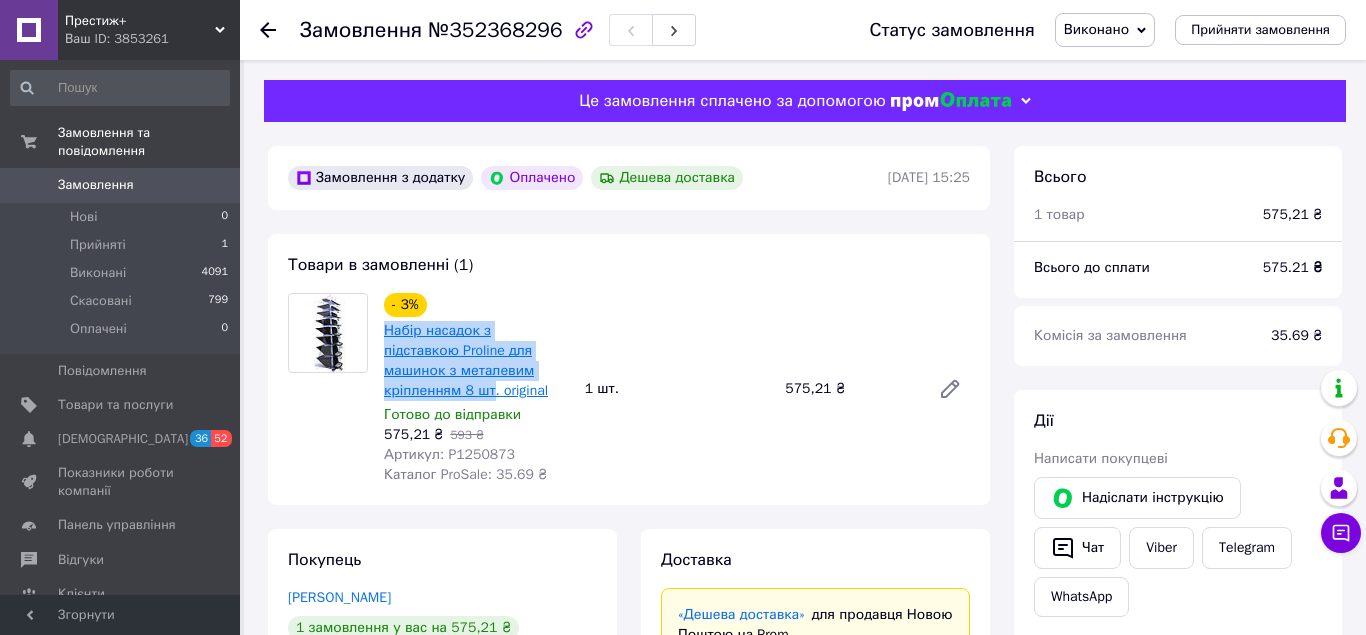 drag, startPoint x: 378, startPoint y: 330, endPoint x: 563, endPoint y: 376, distance: 190.63315 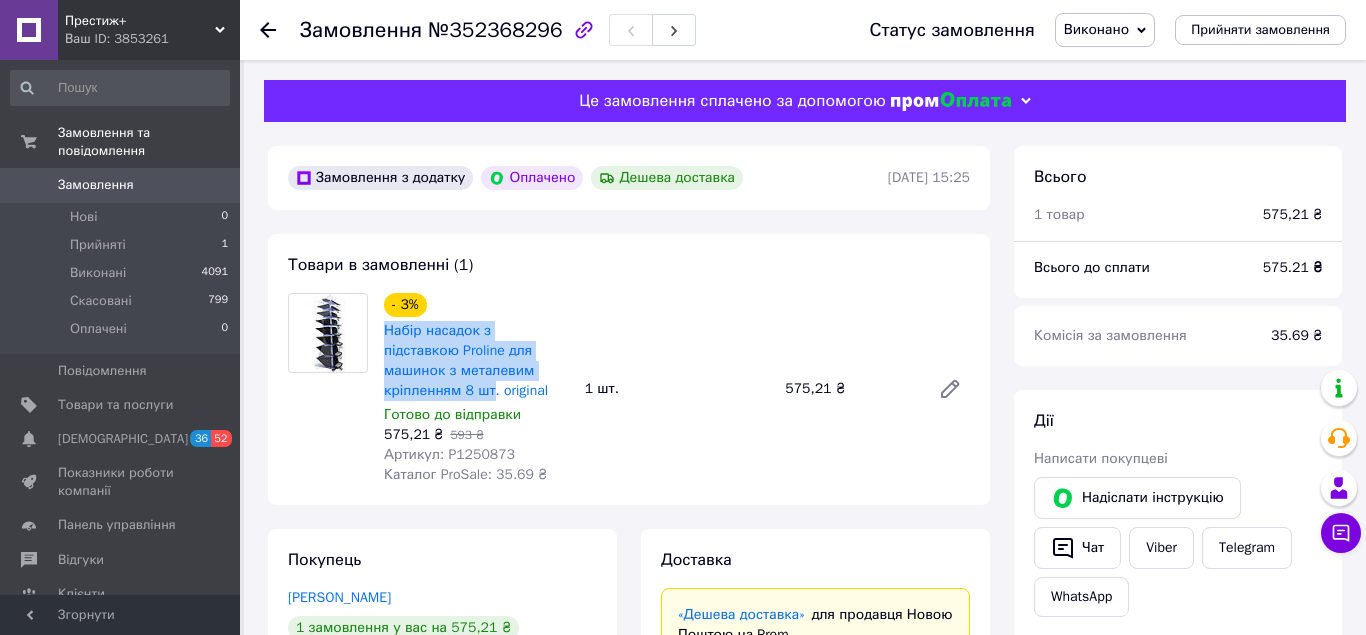 copy on "Набір насадок з підставкою Proline для машинок з металевим кріпленням 8 шт" 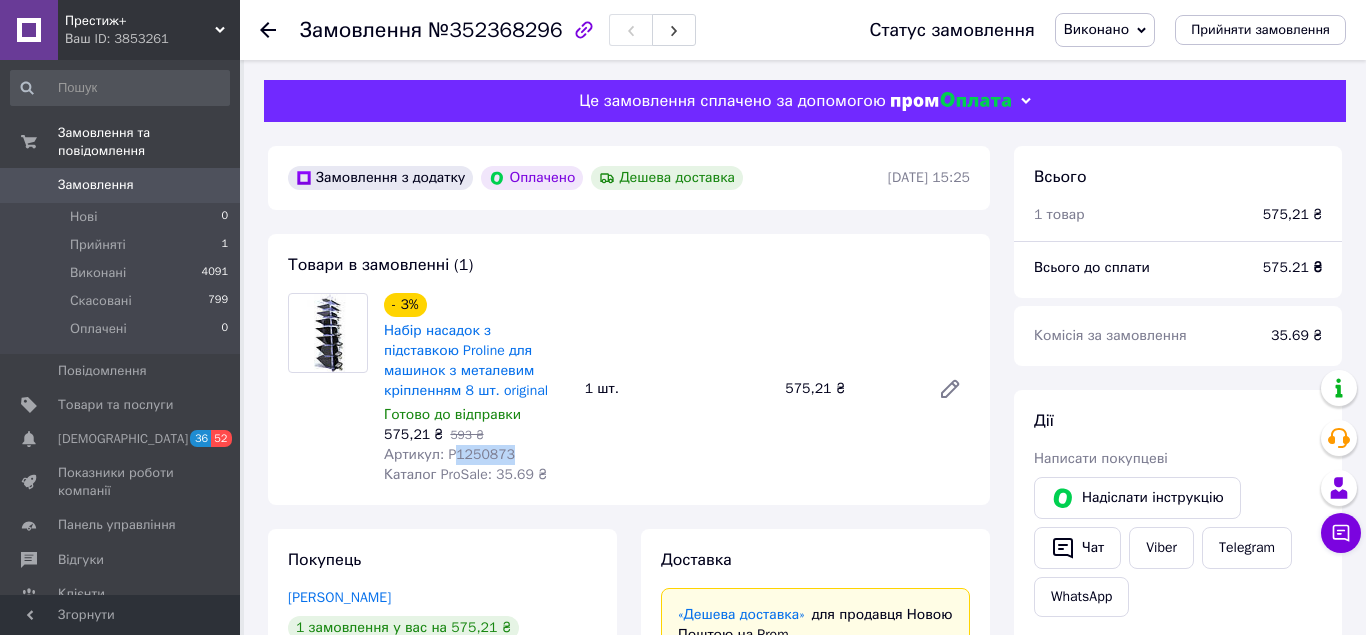 drag, startPoint x: 452, startPoint y: 450, endPoint x: 723, endPoint y: 493, distance: 274.39023 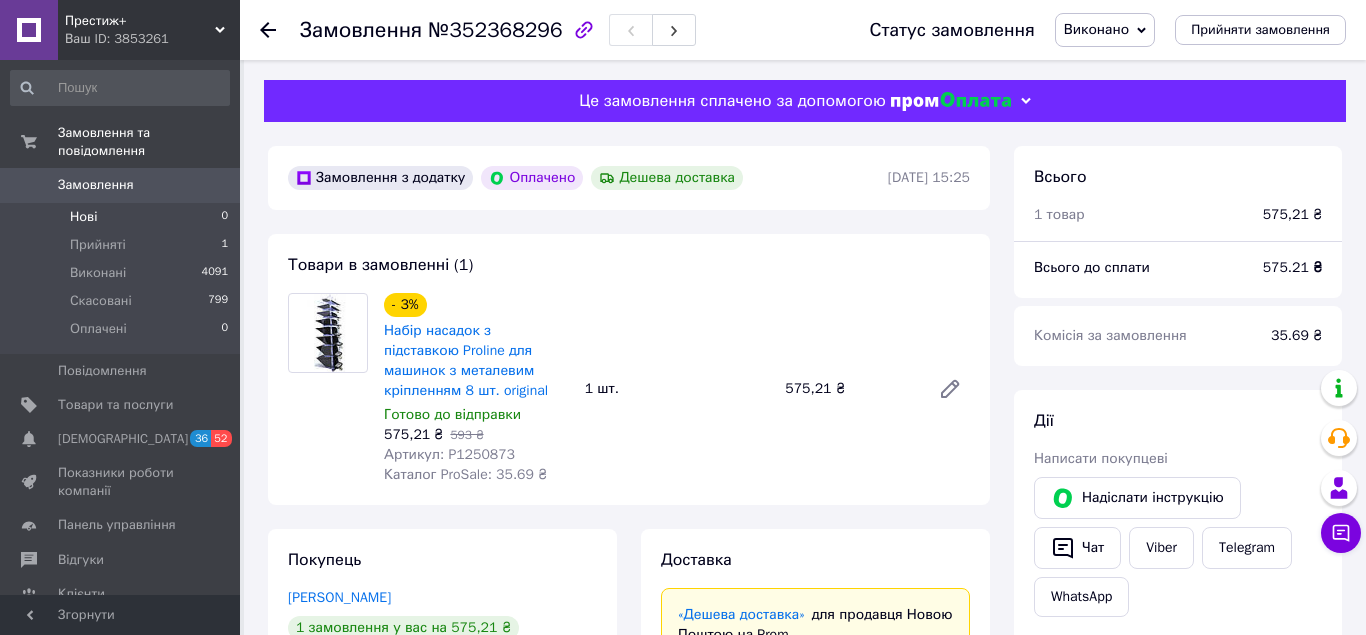 click on "Нові 0" at bounding box center (120, 217) 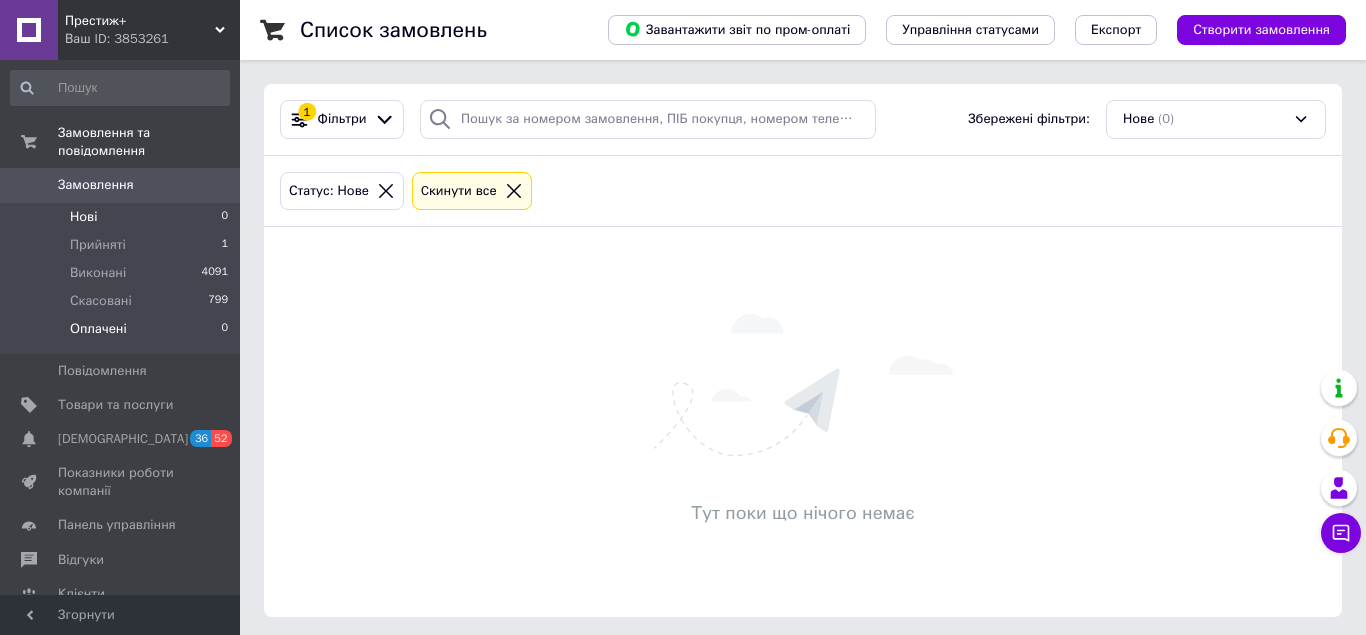 click on "Оплачені 0" at bounding box center [120, 334] 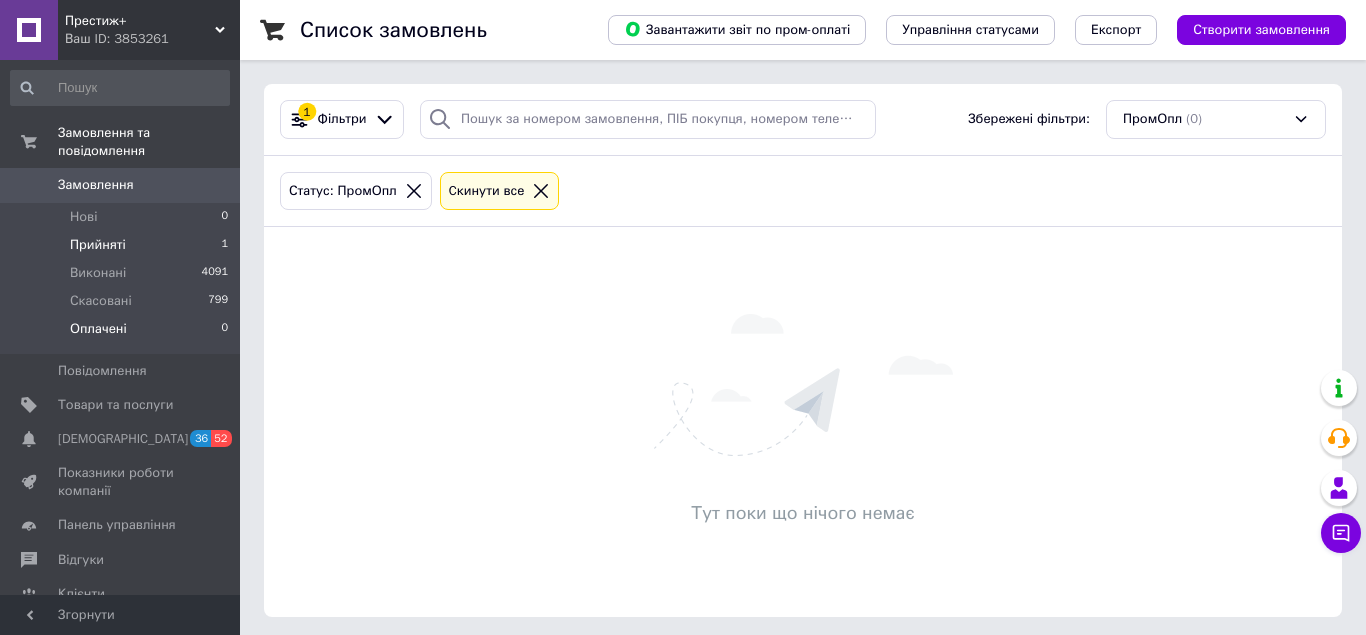 click on "Прийняті 1" at bounding box center [120, 245] 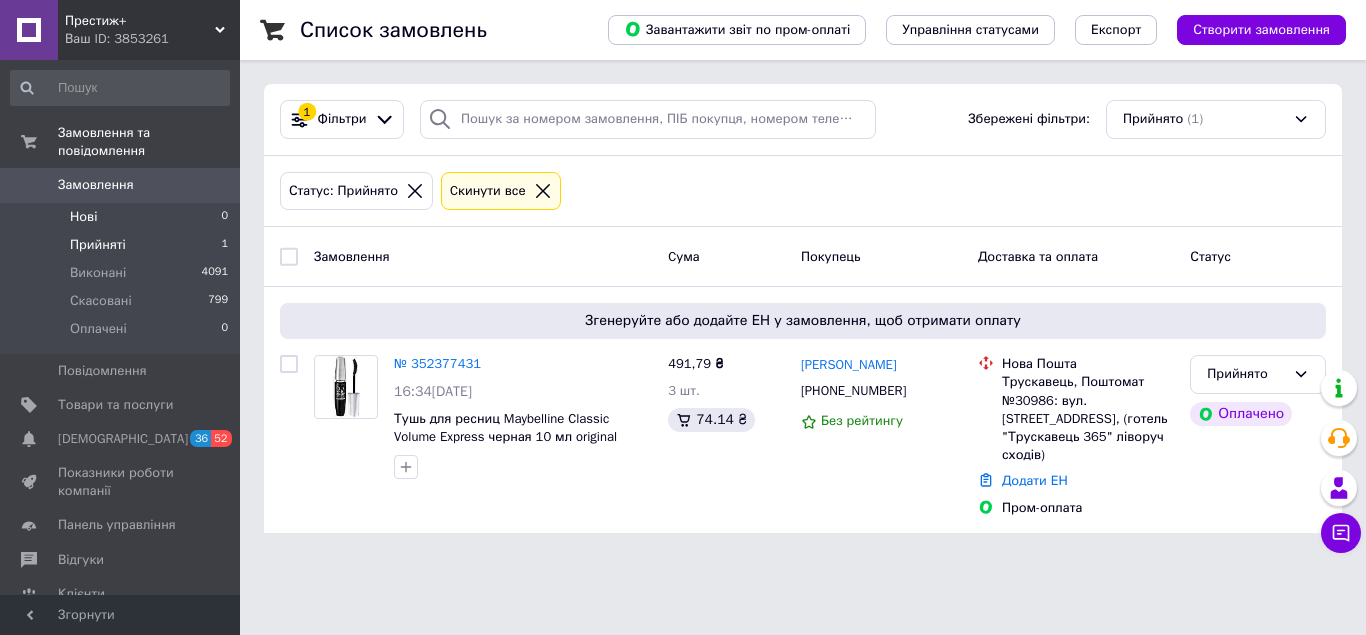 click on "Нові 0" at bounding box center (120, 217) 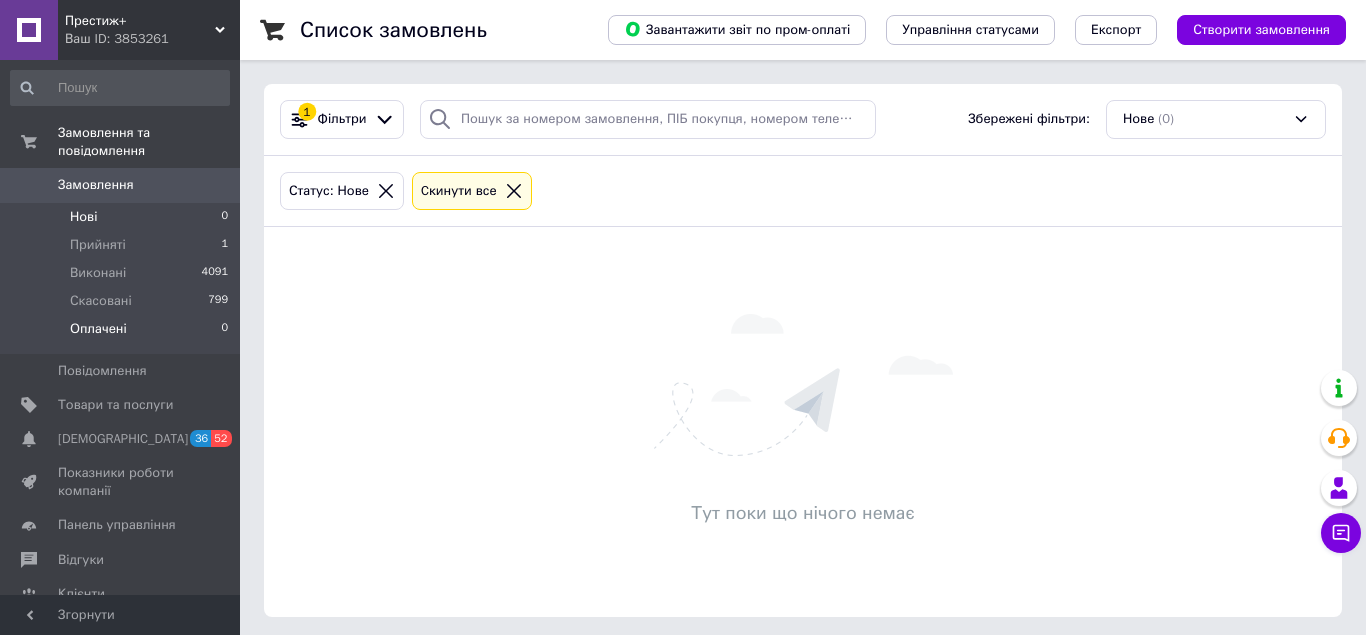 click on "Оплачені" at bounding box center [98, 329] 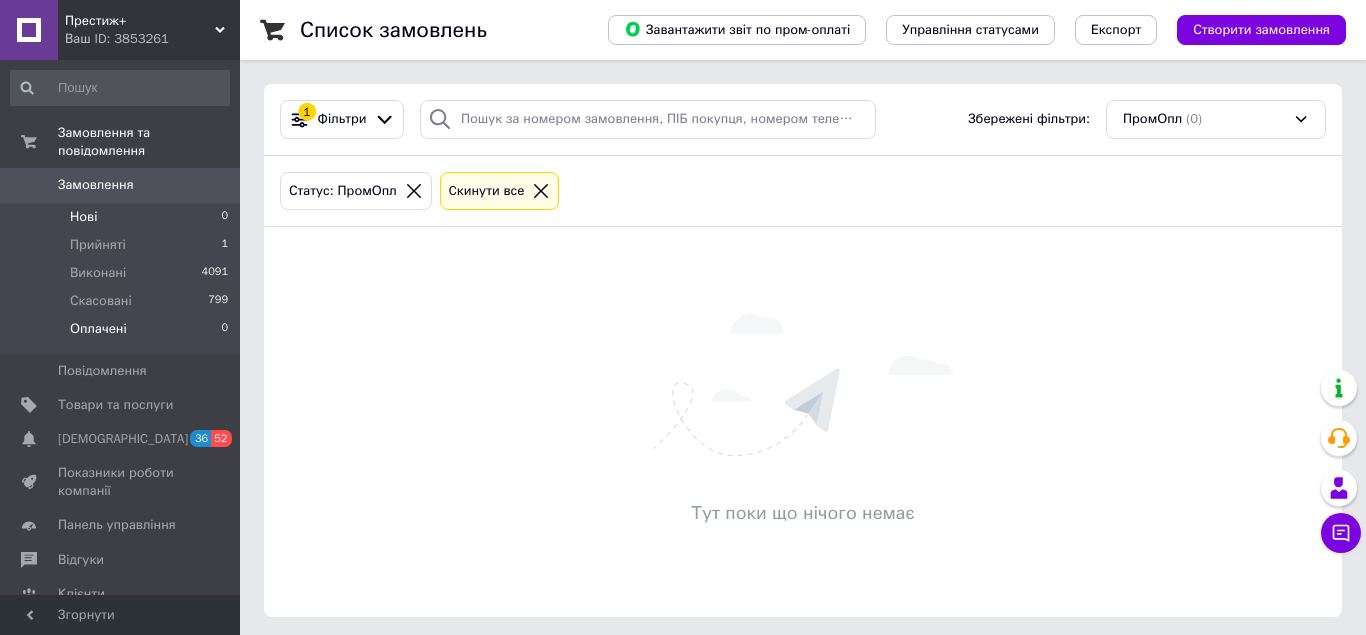 click on "Нові" at bounding box center [83, 217] 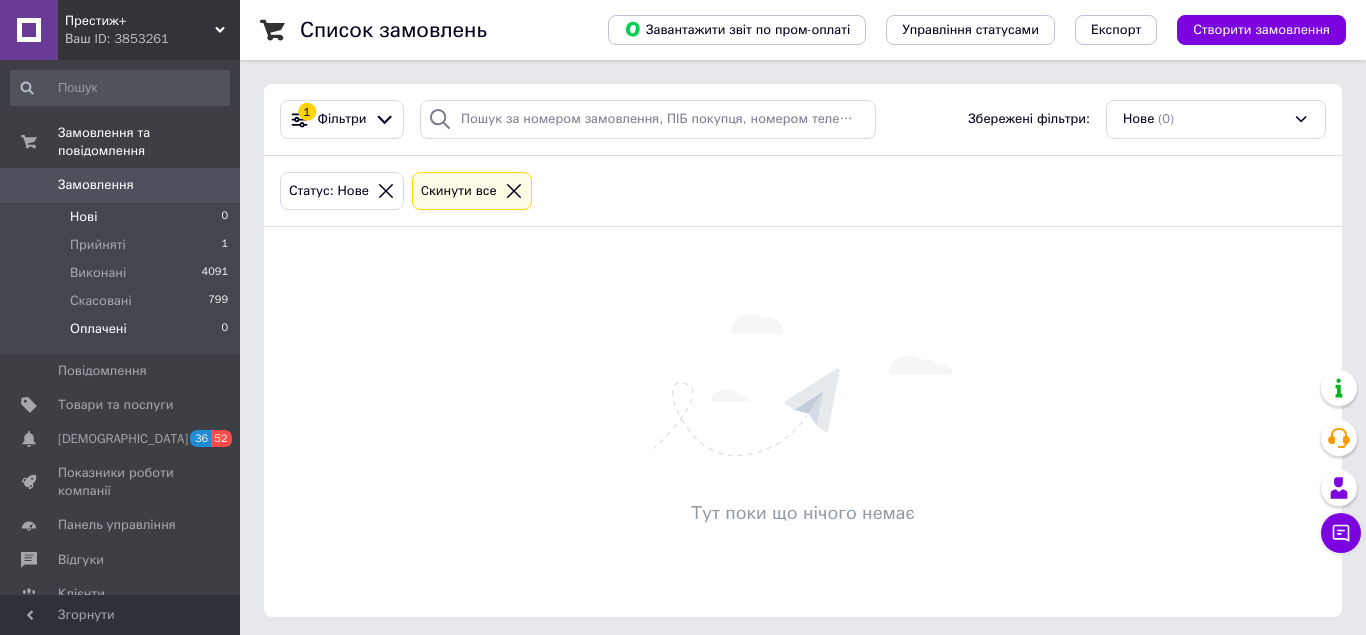 click on "Оплачені" at bounding box center [98, 329] 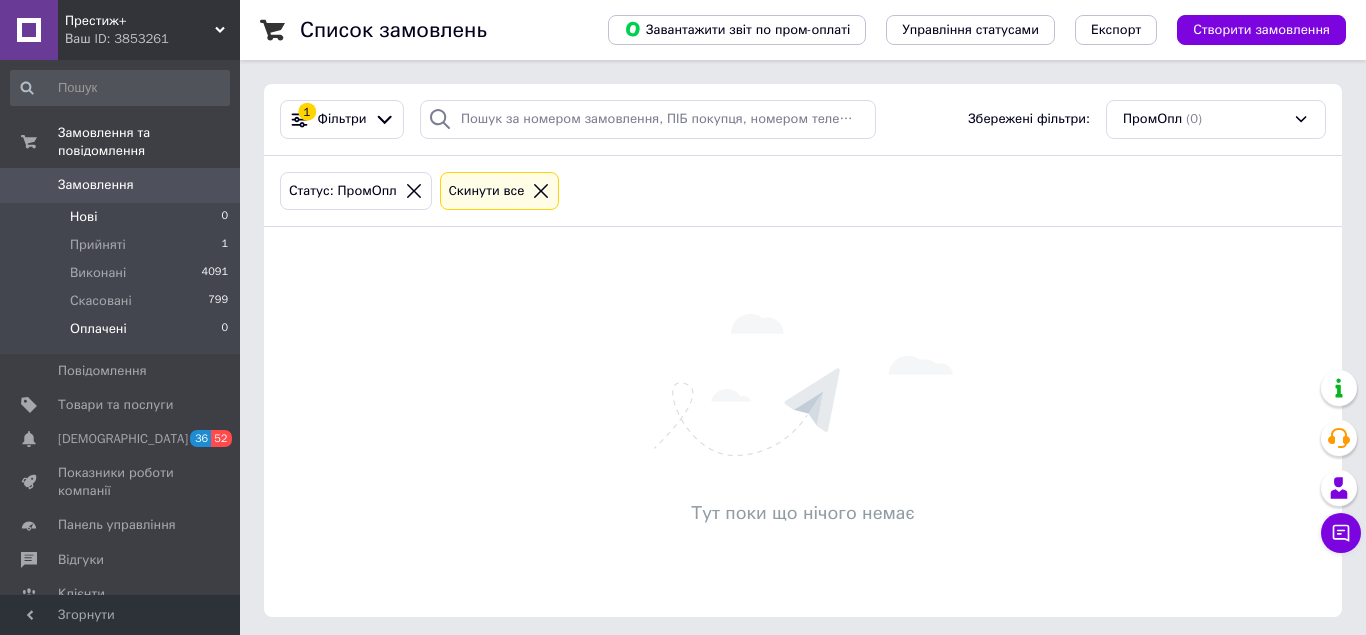 click on "Нові 0" at bounding box center (120, 217) 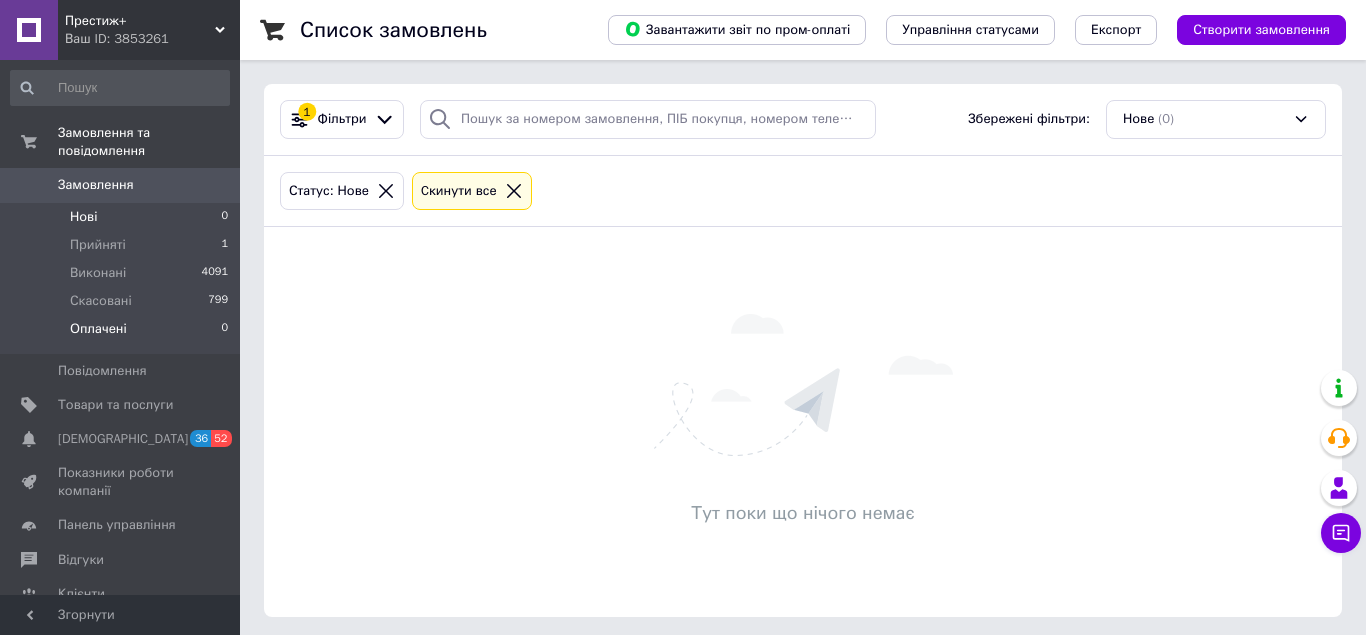 click on "Оплачені" at bounding box center (98, 329) 